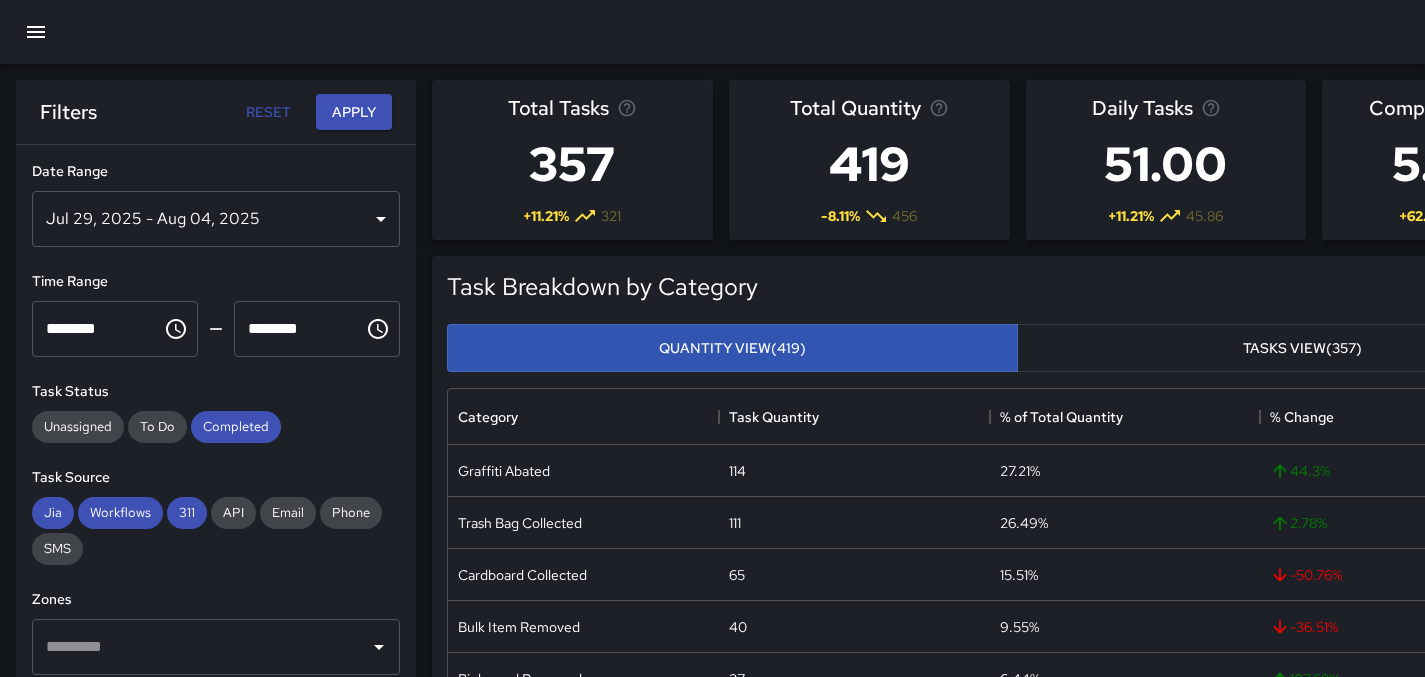 scroll, scrollTop: 0, scrollLeft: 0, axis: both 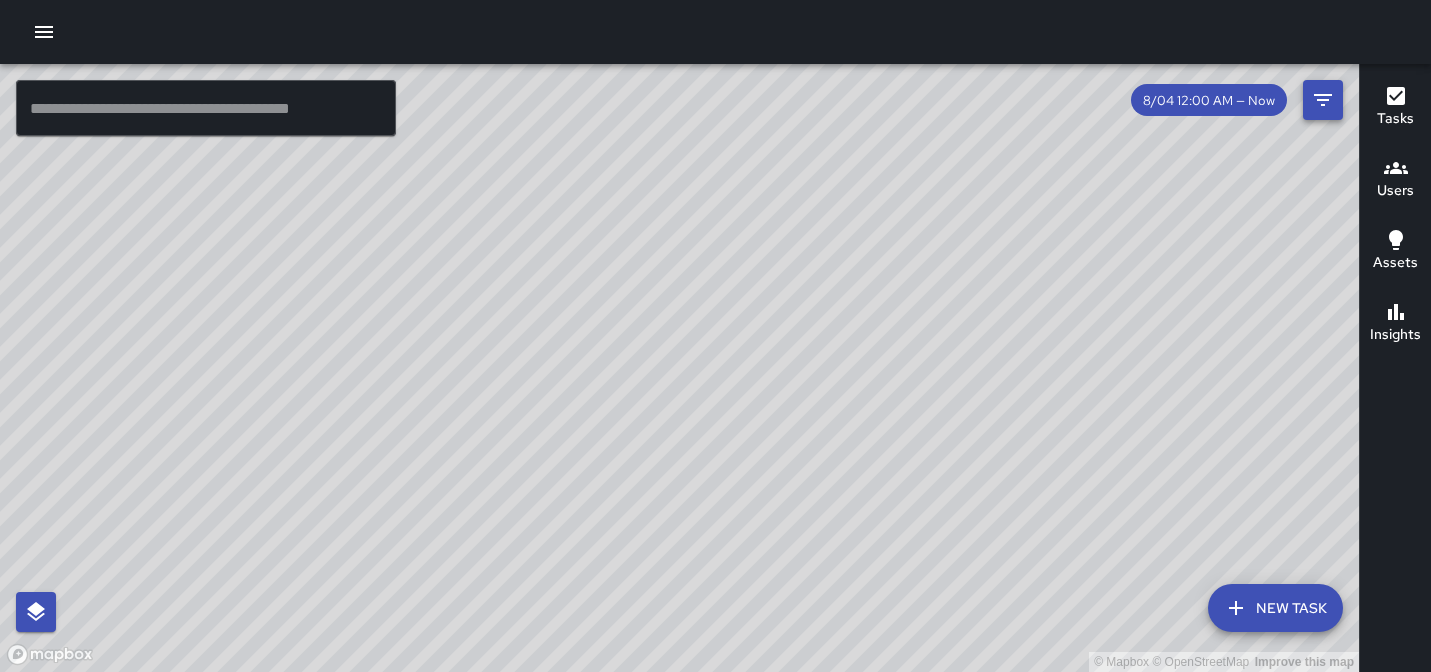 click at bounding box center (1323, 100) 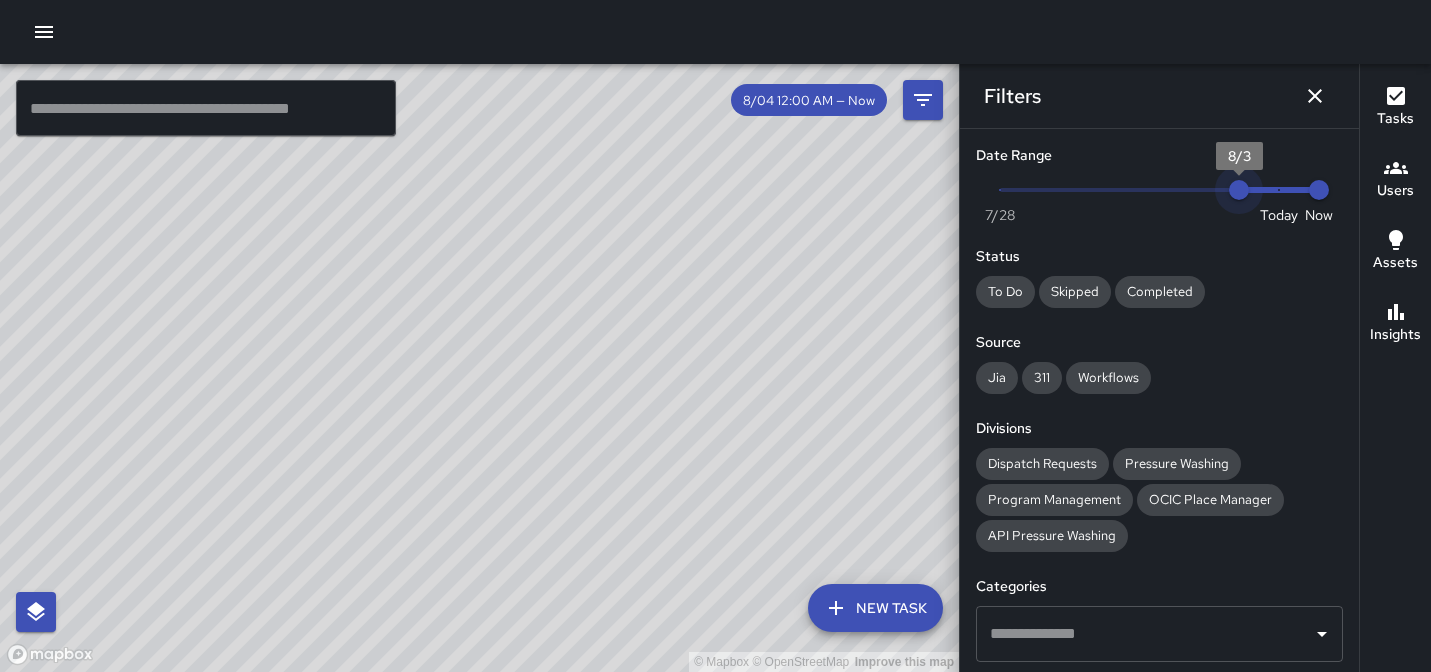 type on "*" 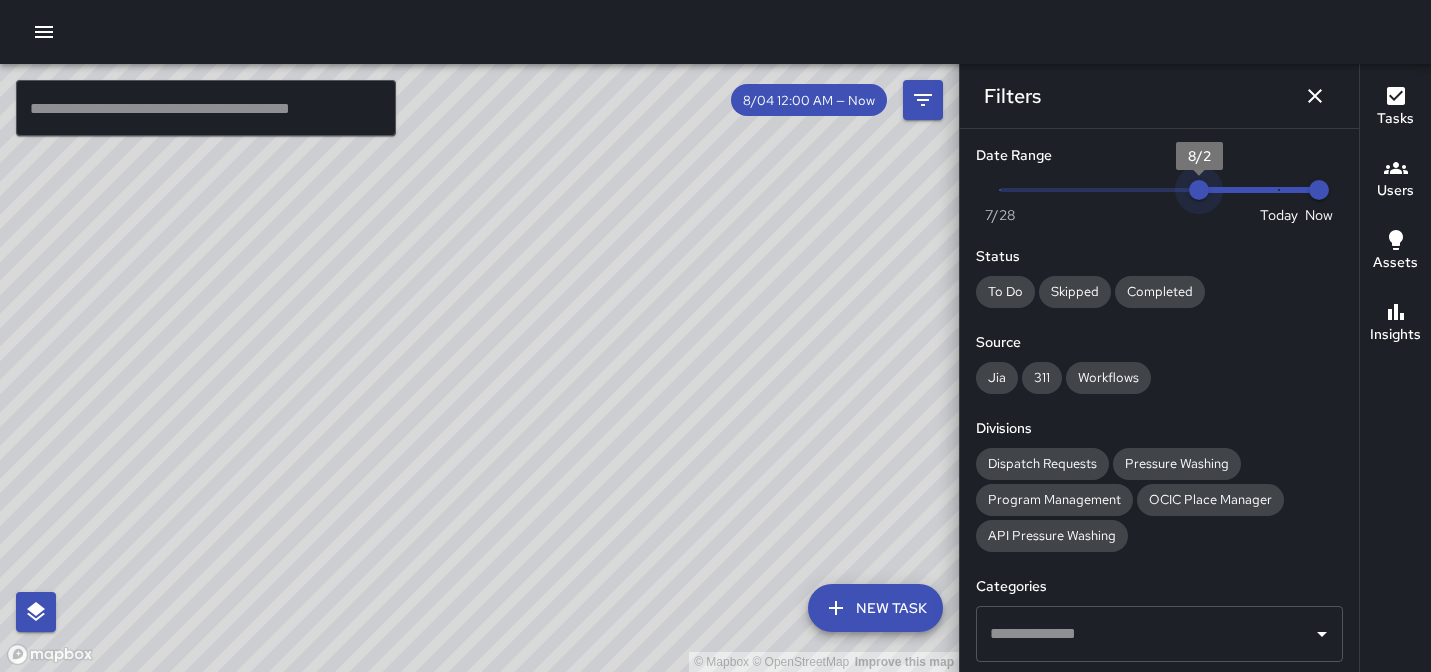 drag, startPoint x: 1262, startPoint y: 180, endPoint x: 1189, endPoint y: 186, distance: 73.24616 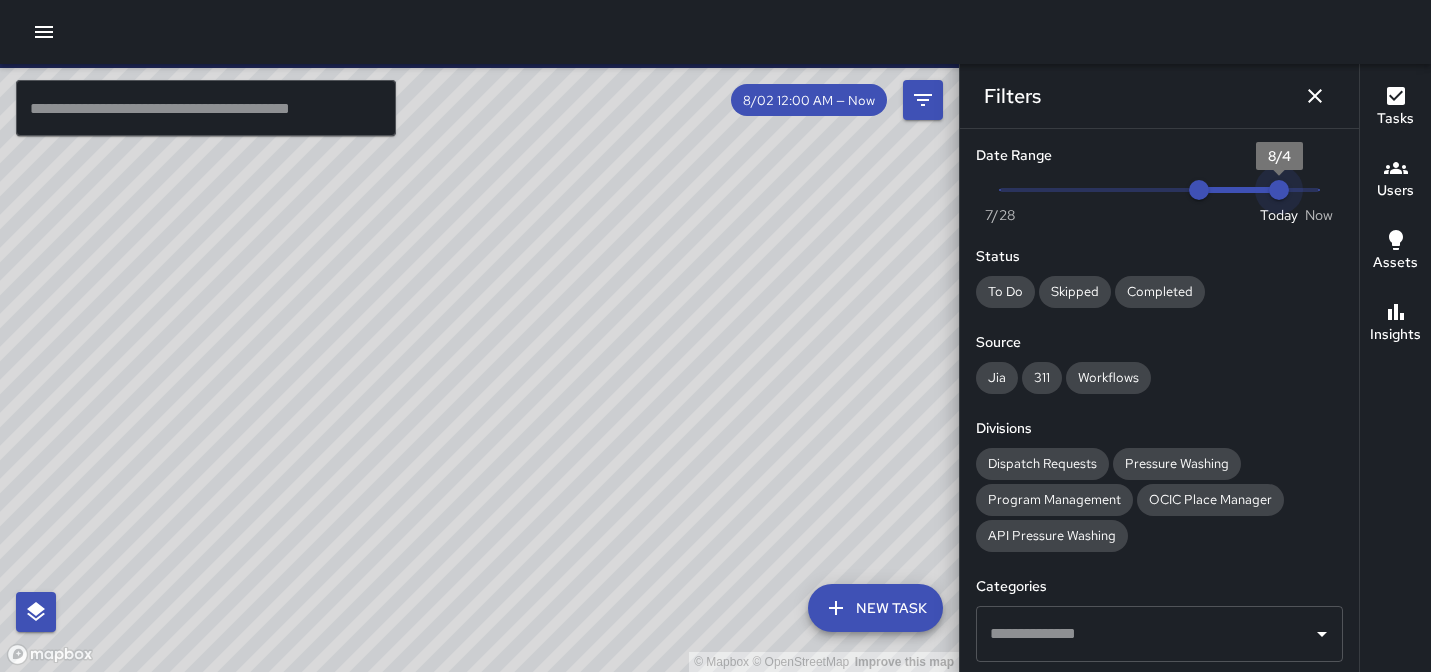 type on "*" 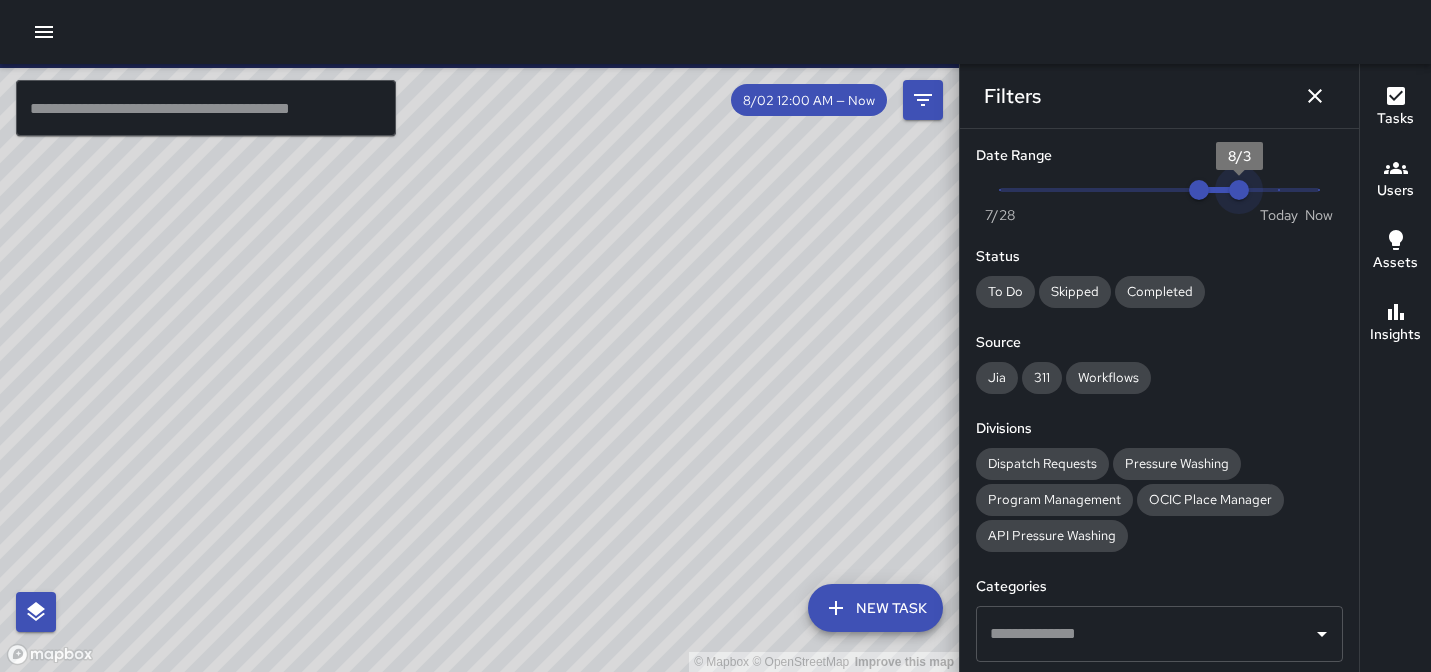 drag, startPoint x: 1303, startPoint y: 189, endPoint x: 1218, endPoint y: 191, distance: 85.02353 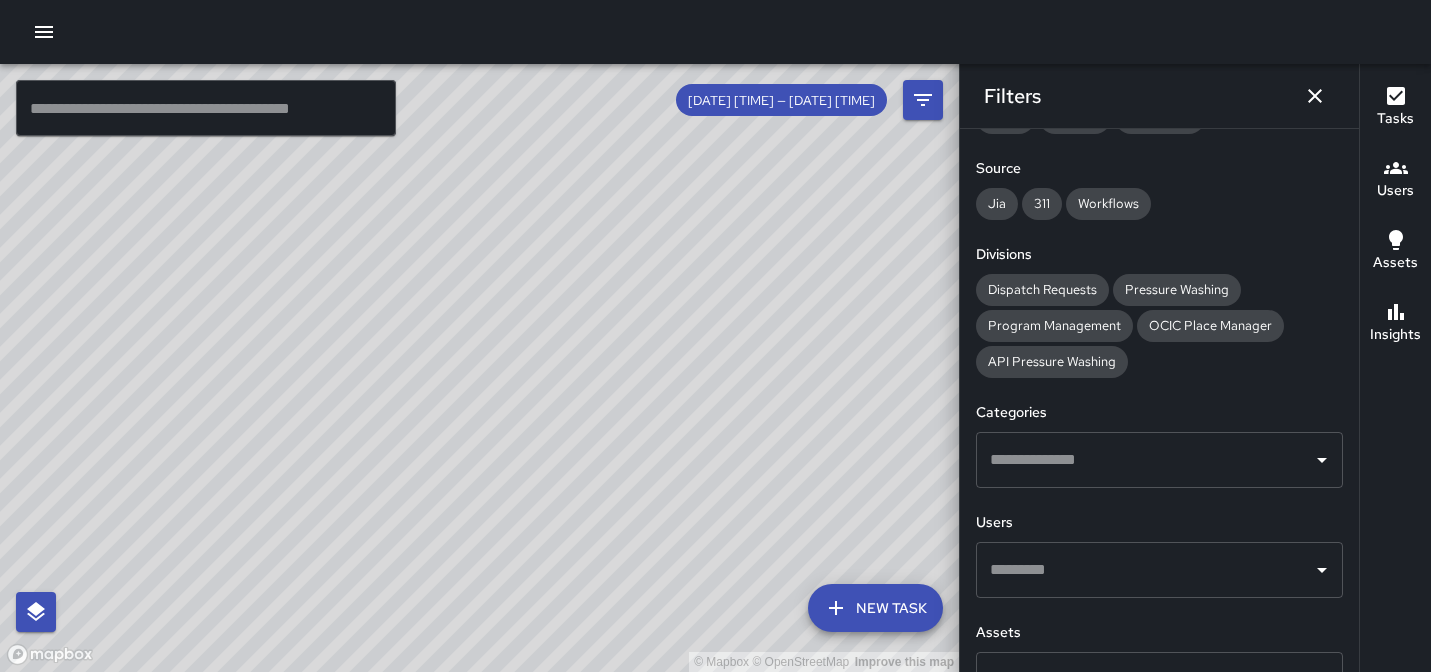 scroll, scrollTop: 260, scrollLeft: 0, axis: vertical 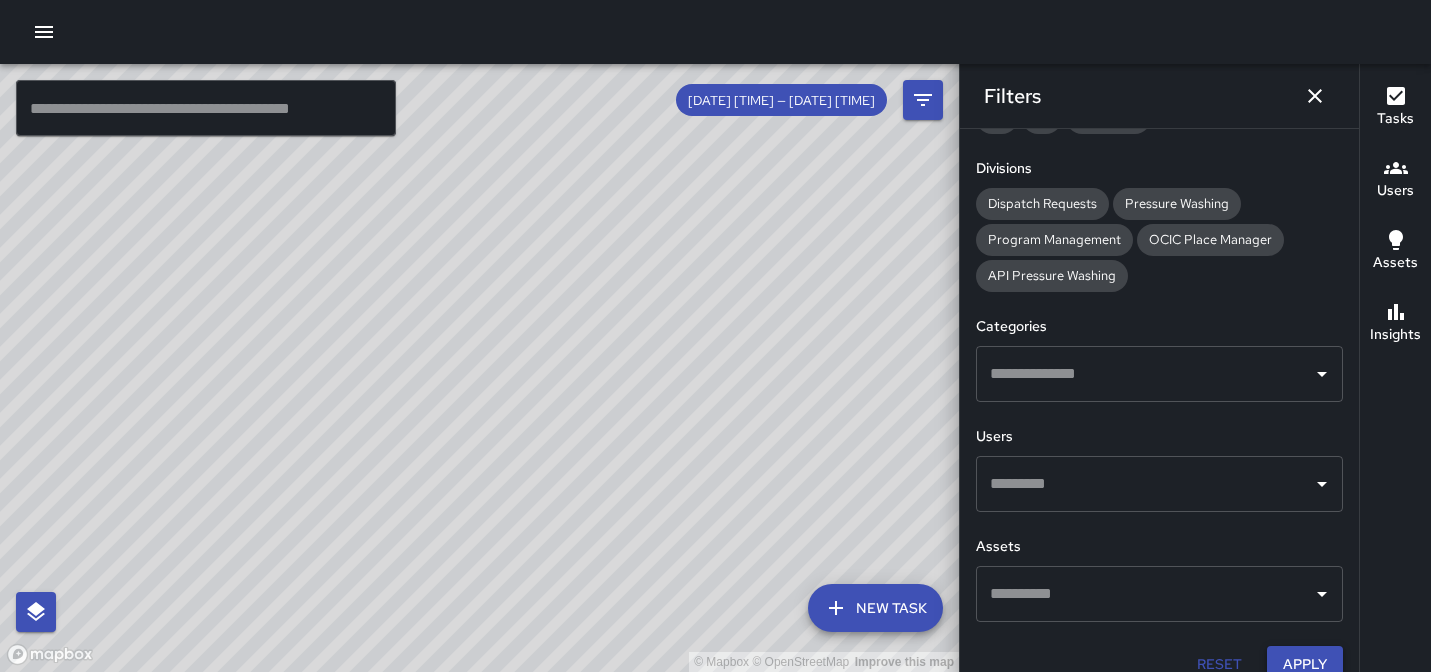 click on "Apply" at bounding box center (1305, 664) 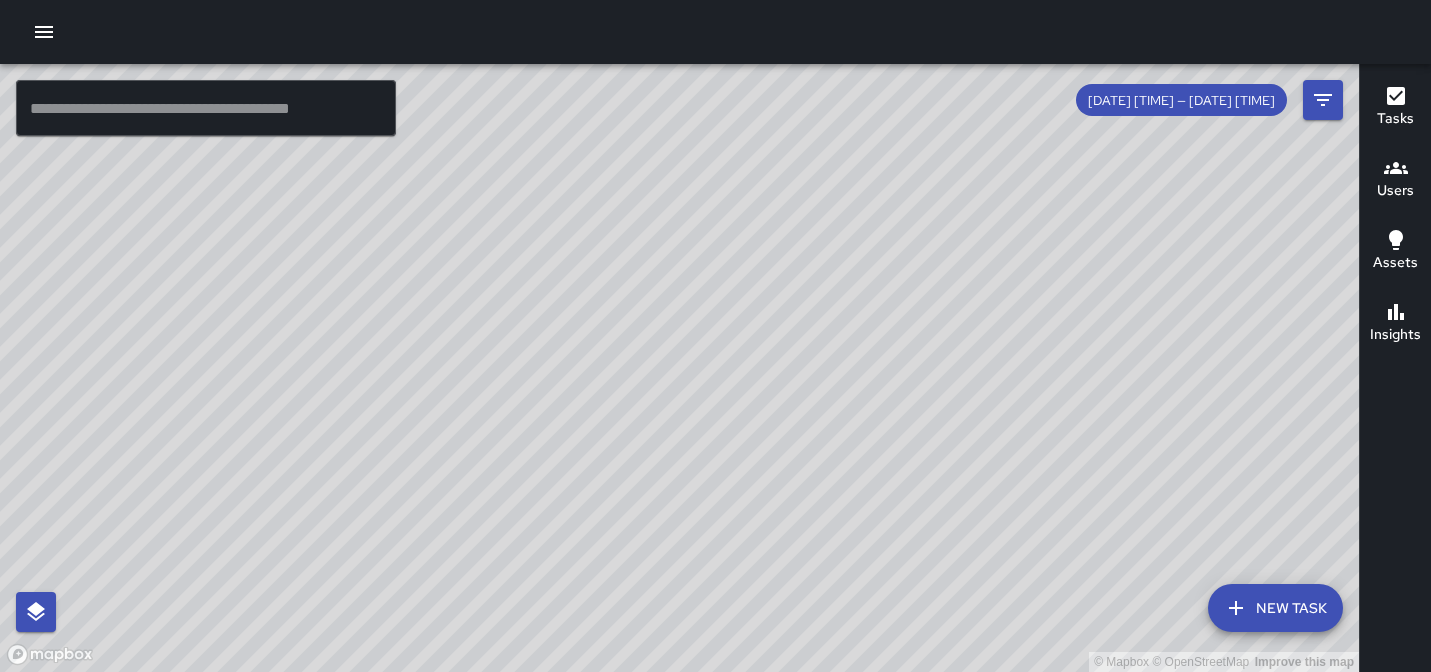 click 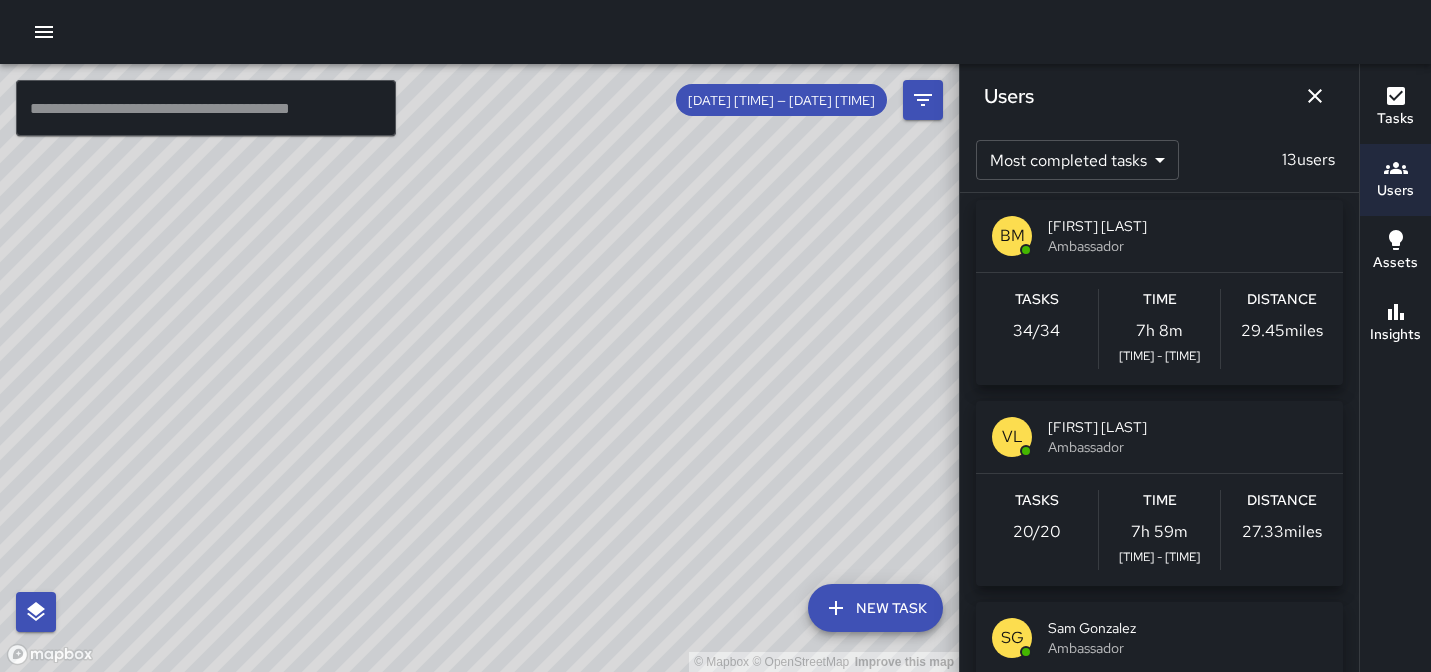 scroll, scrollTop: 0, scrollLeft: 0, axis: both 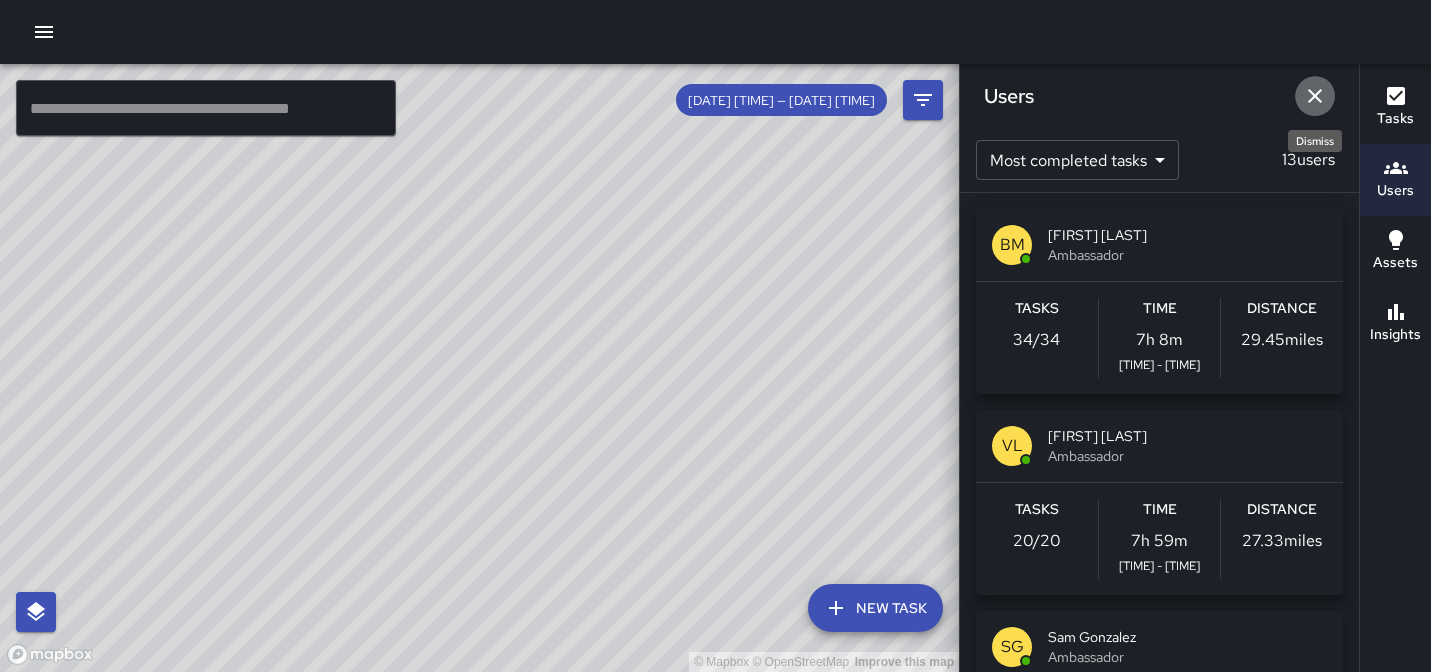 click 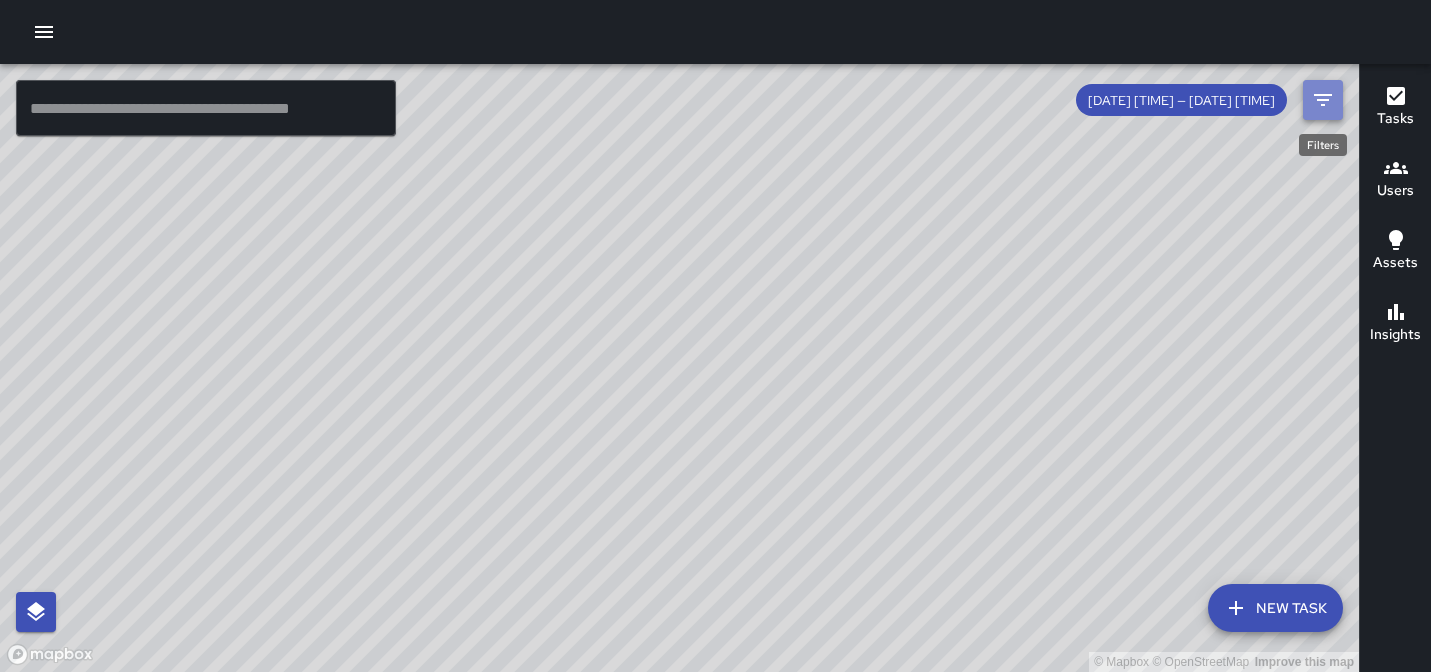 click 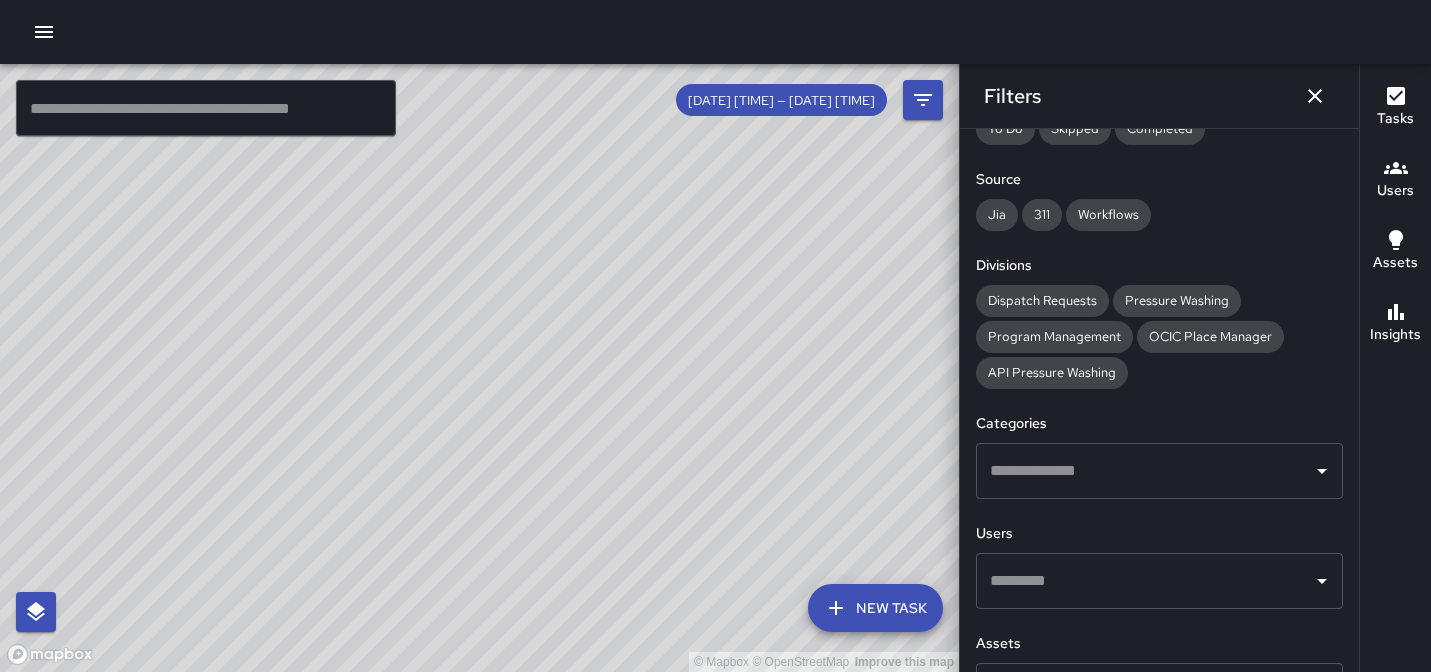 scroll, scrollTop: 83, scrollLeft: 0, axis: vertical 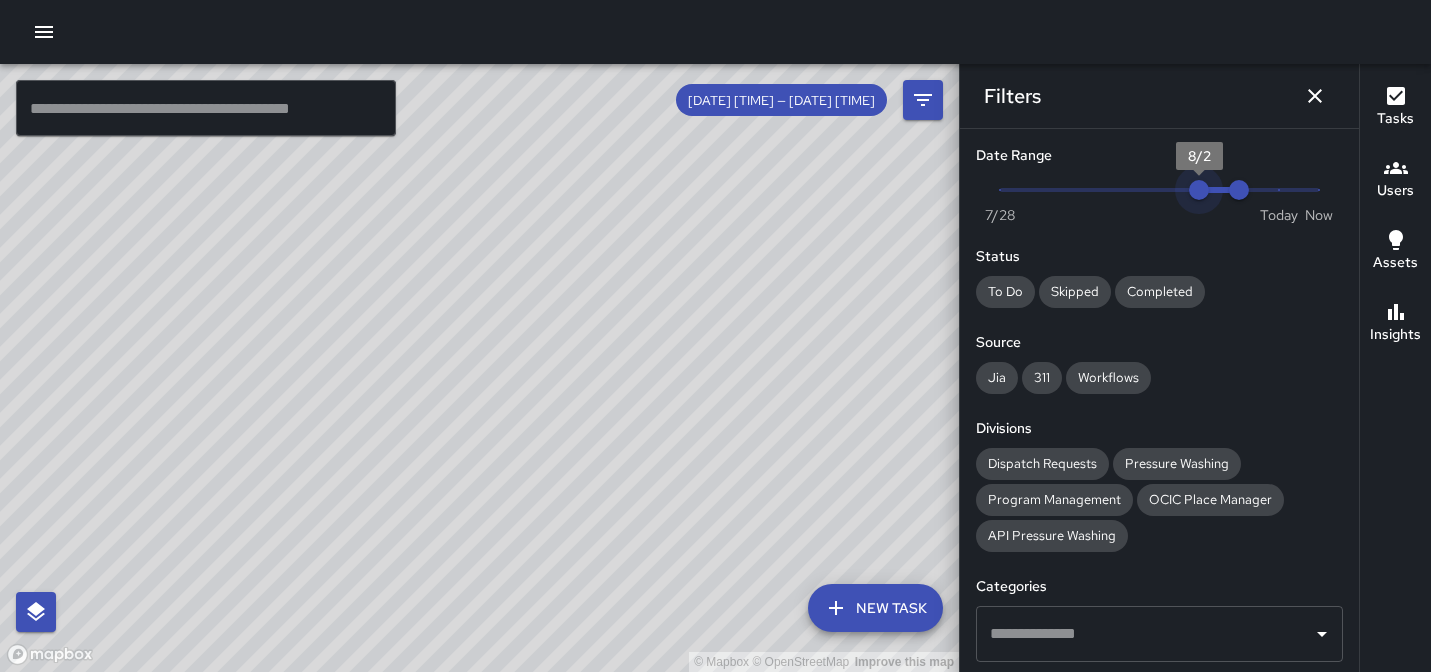 type on "*" 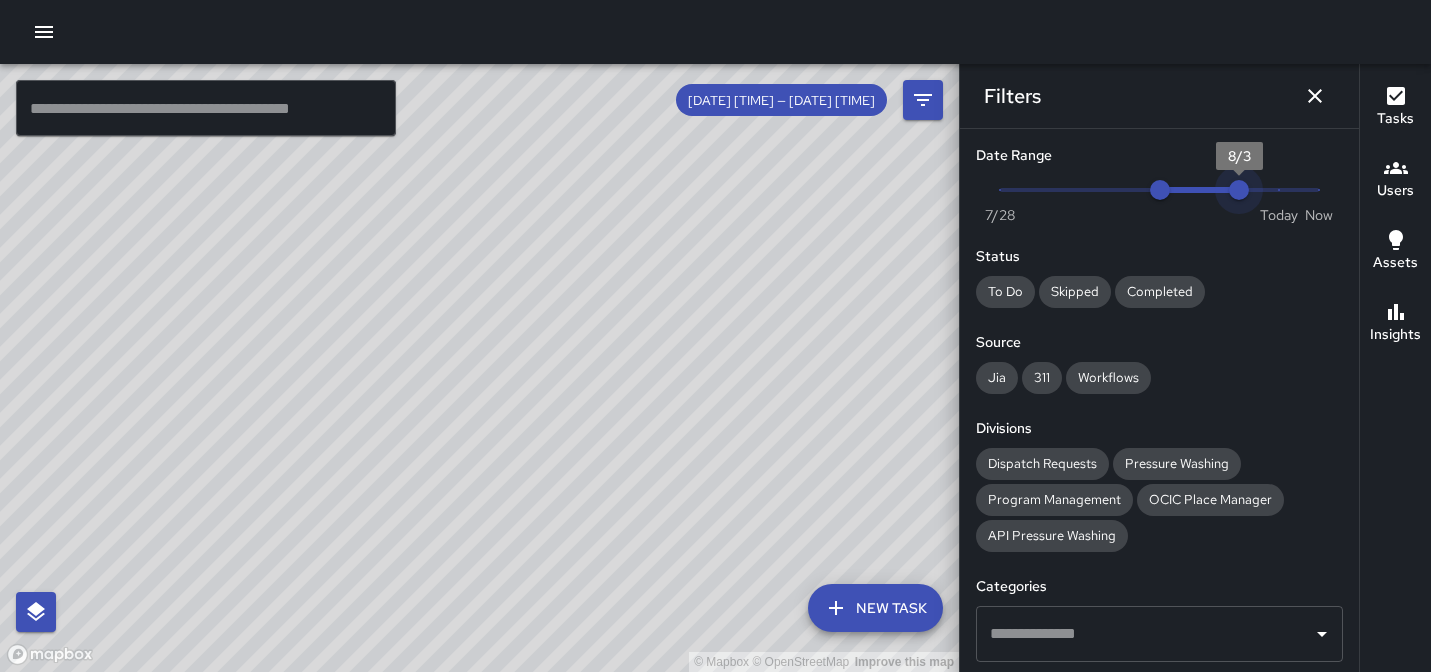 drag, startPoint x: 1223, startPoint y: 192, endPoint x: 1174, endPoint y: 192, distance: 49 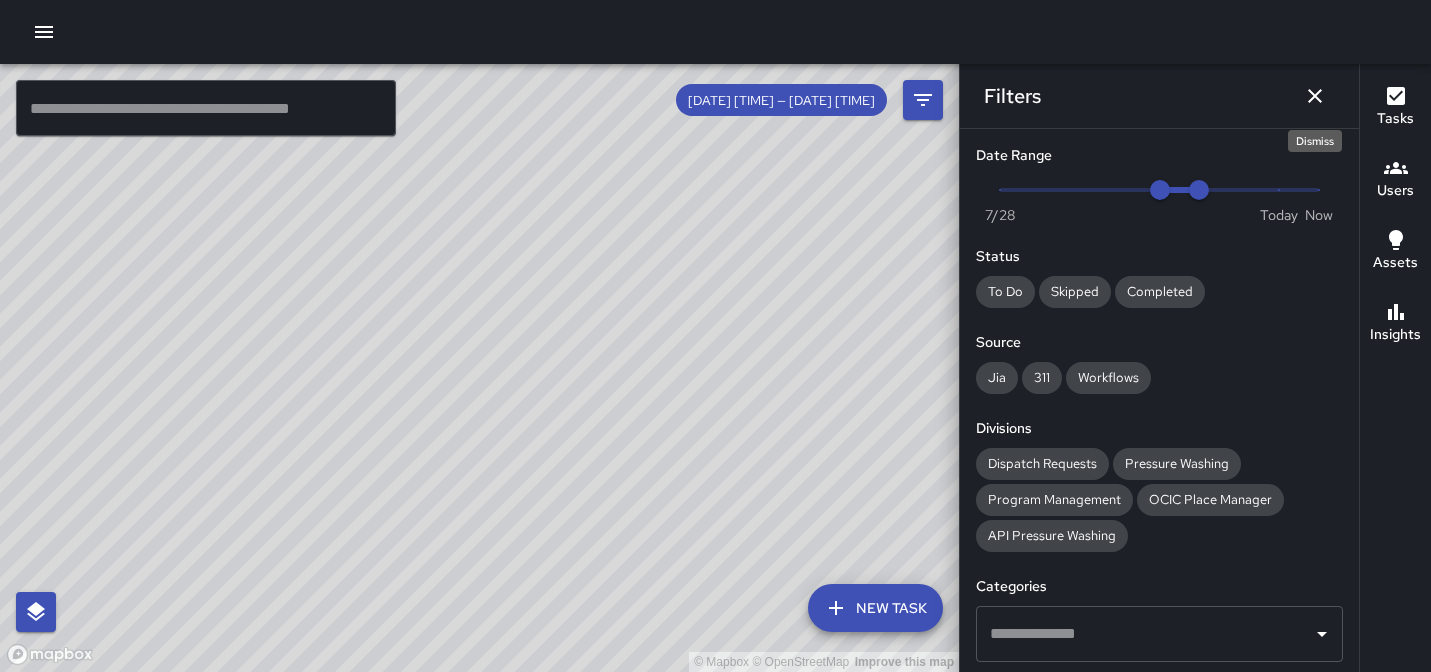 click 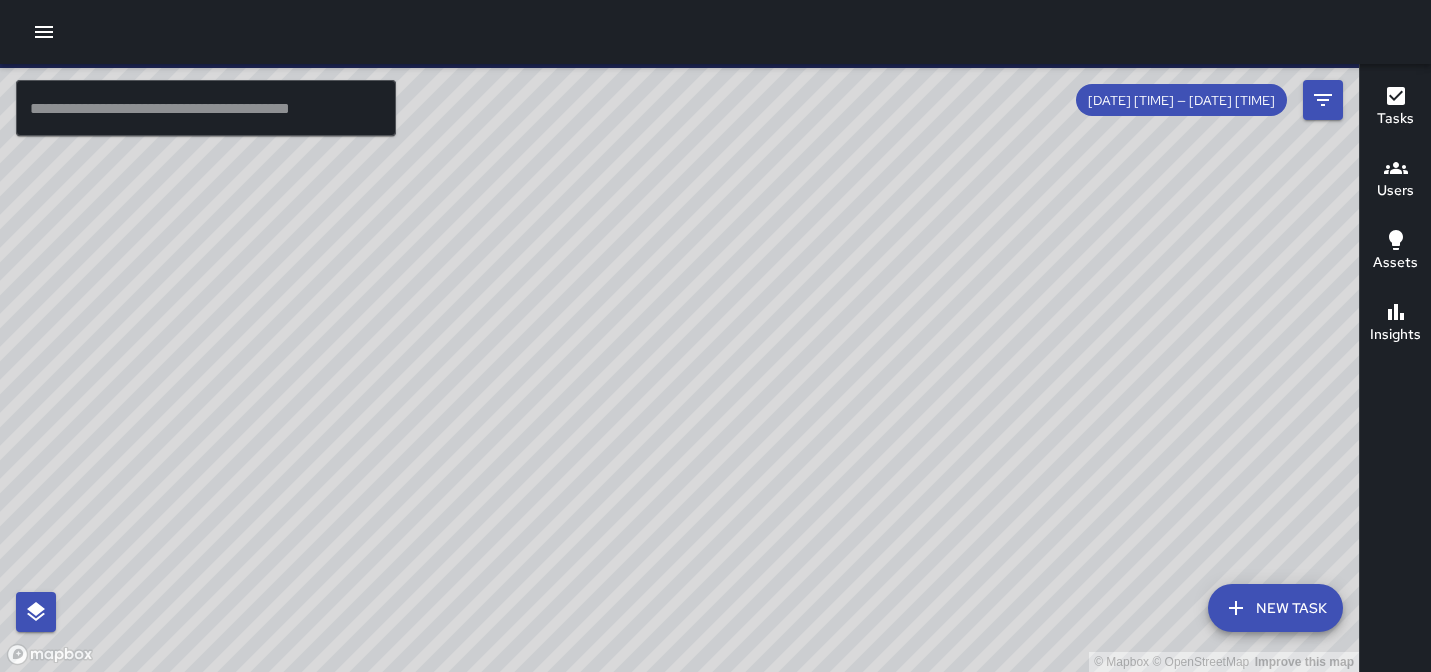 click on "Users" at bounding box center [1395, 191] 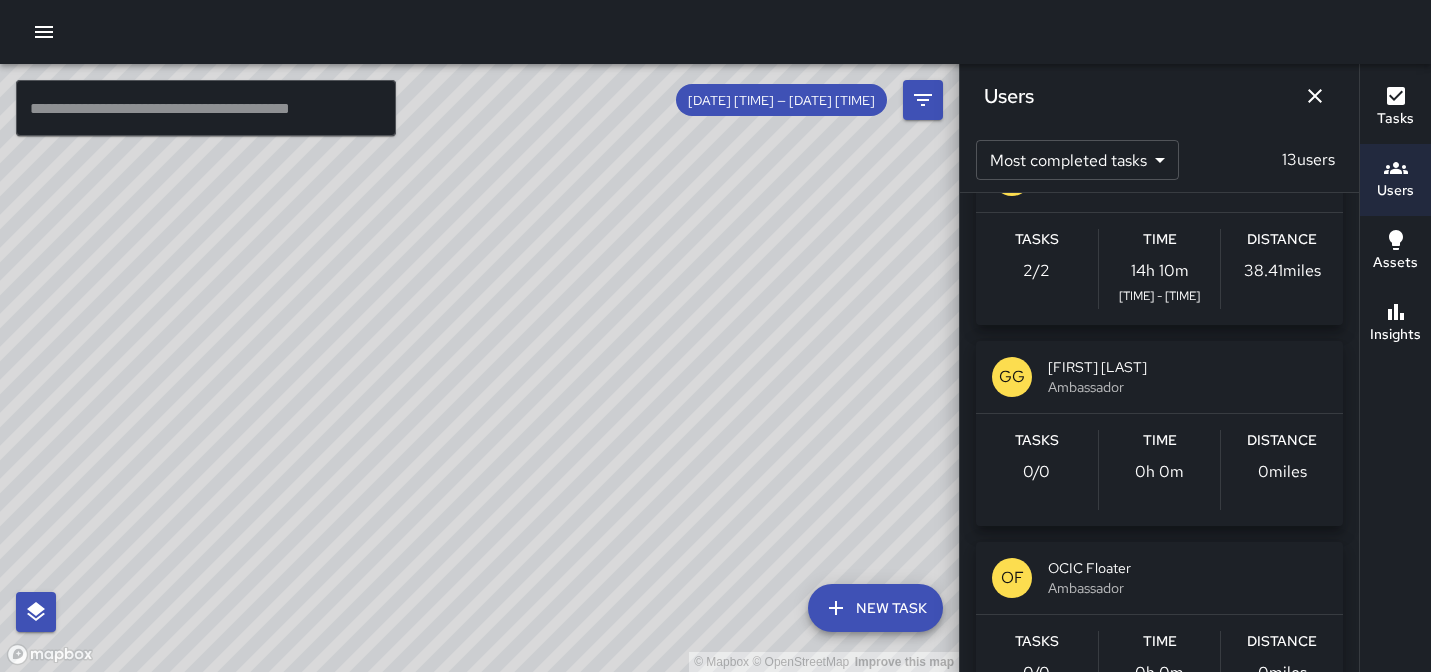 scroll, scrollTop: 0, scrollLeft: 0, axis: both 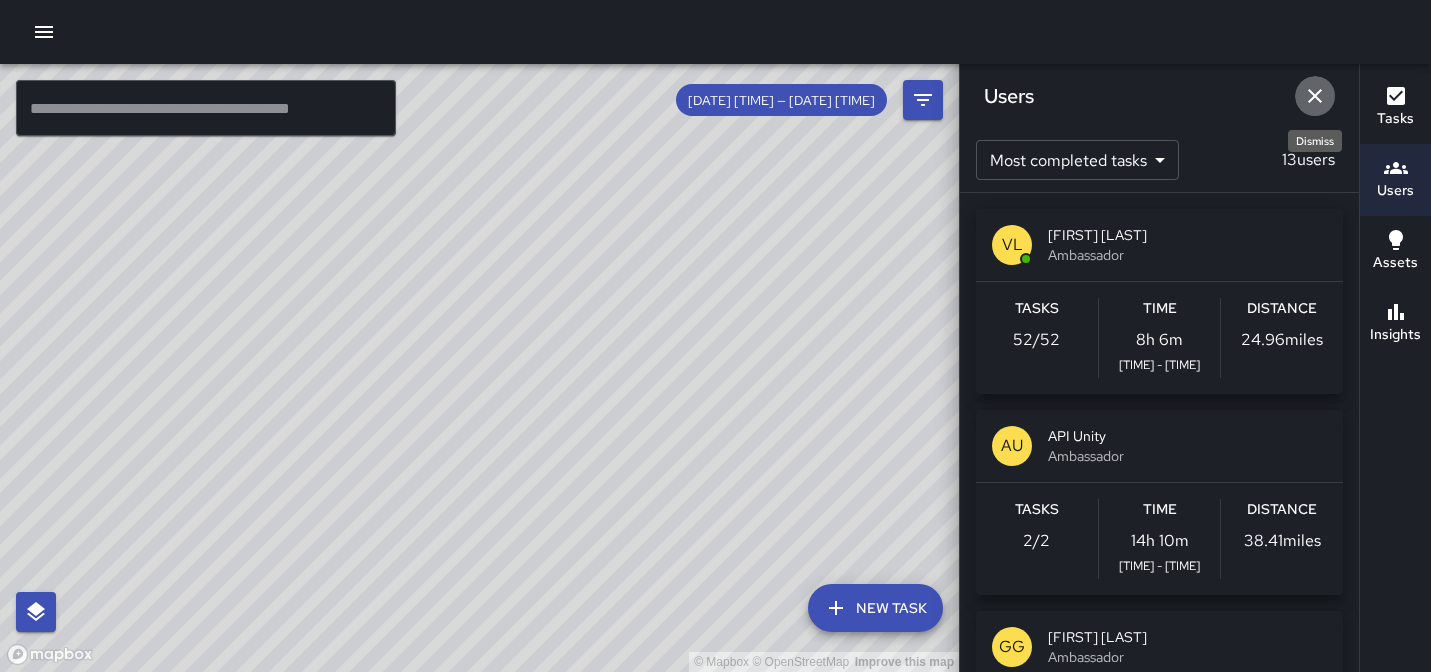 click 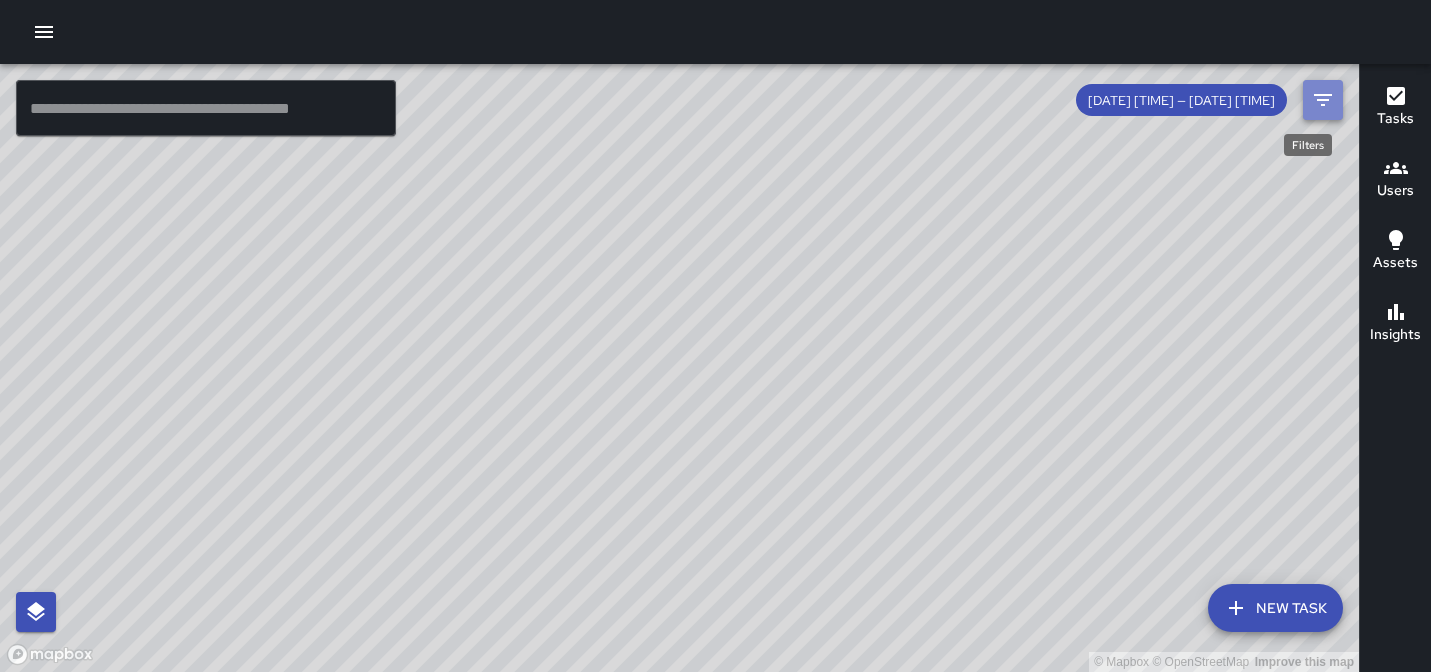 click at bounding box center [1323, 100] 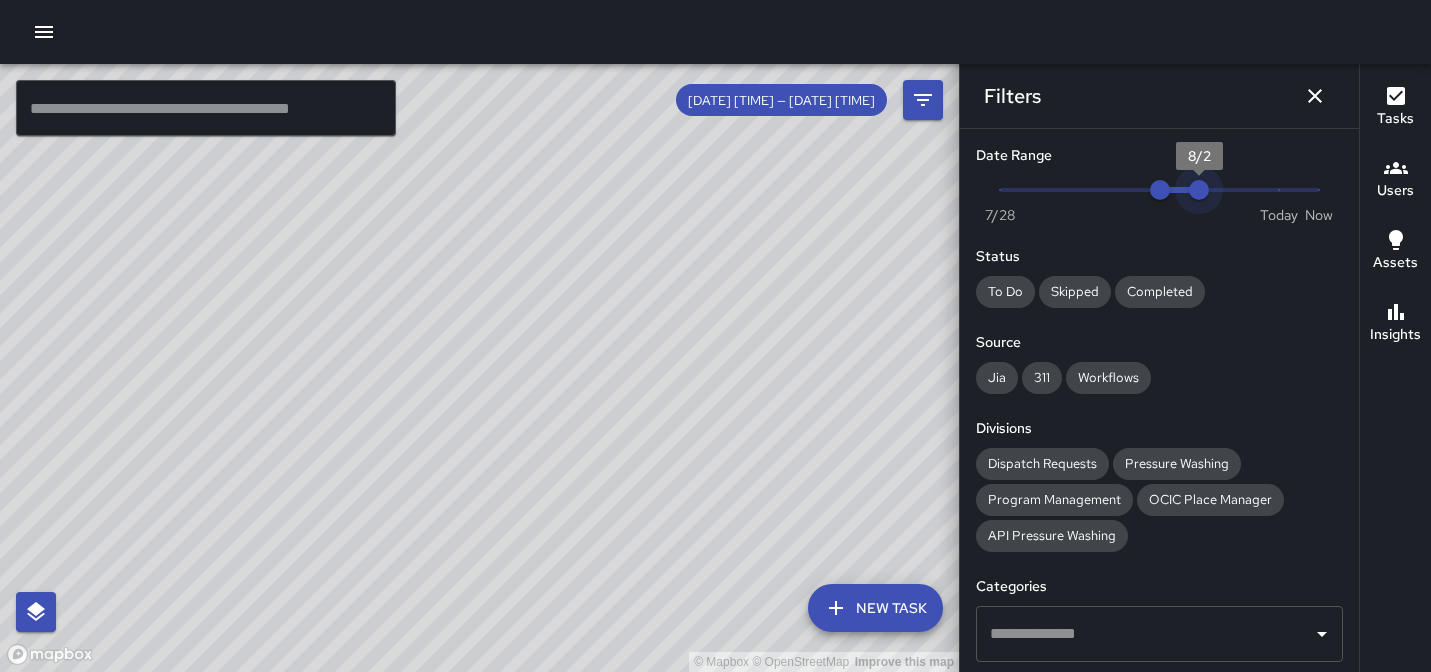 type on "*" 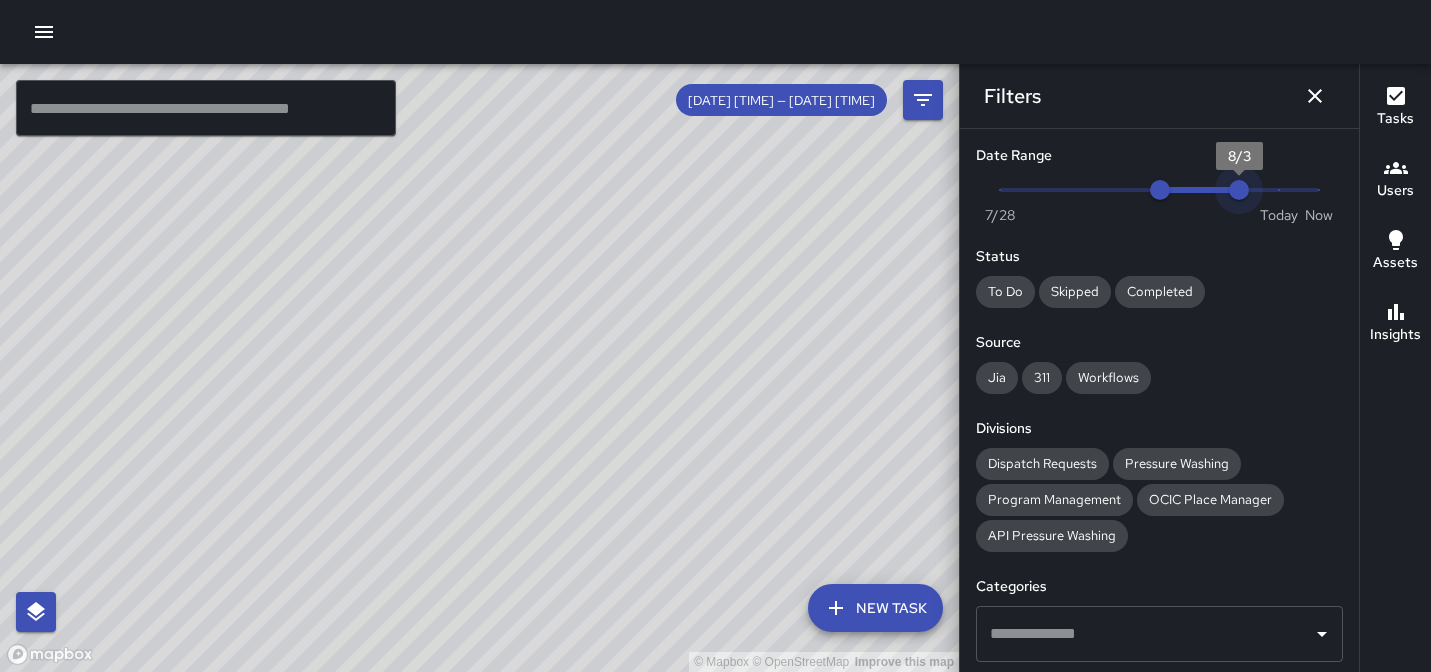 drag, startPoint x: 1192, startPoint y: 191, endPoint x: 1219, endPoint y: 191, distance: 27 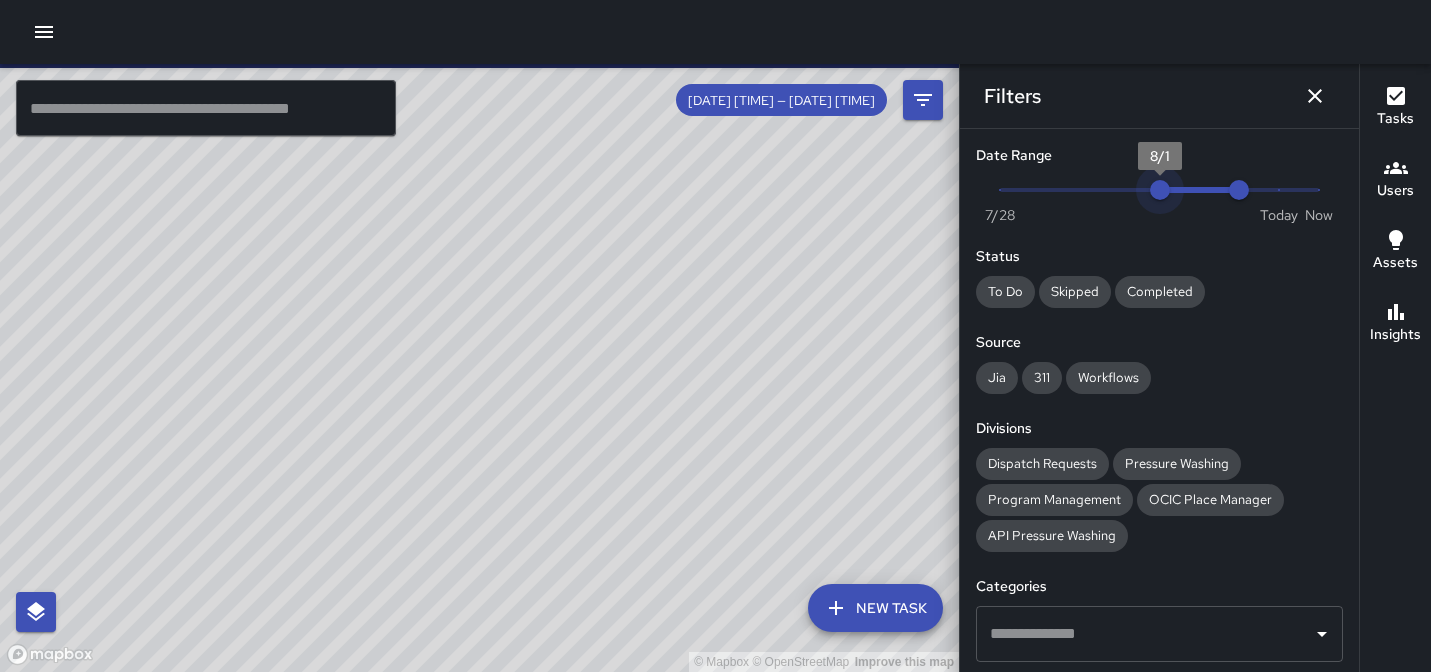 type on "*" 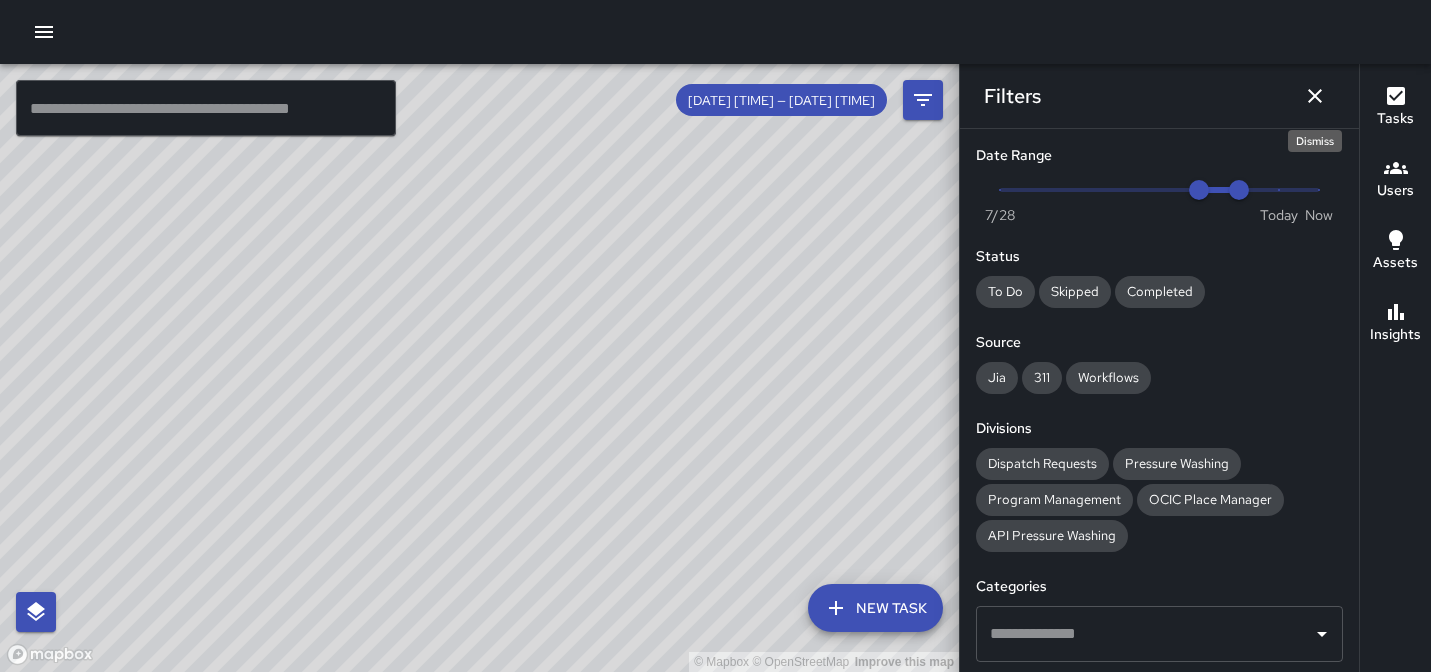 click 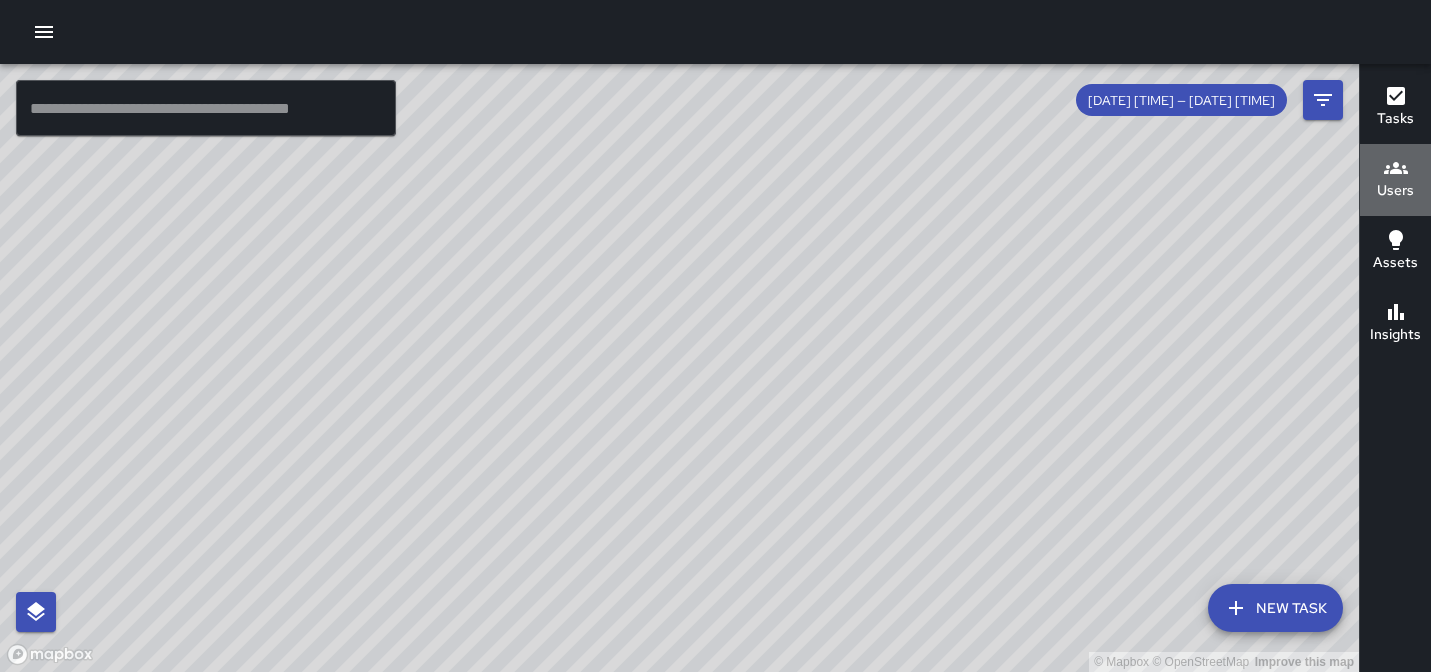 click on "Users" at bounding box center [1395, 191] 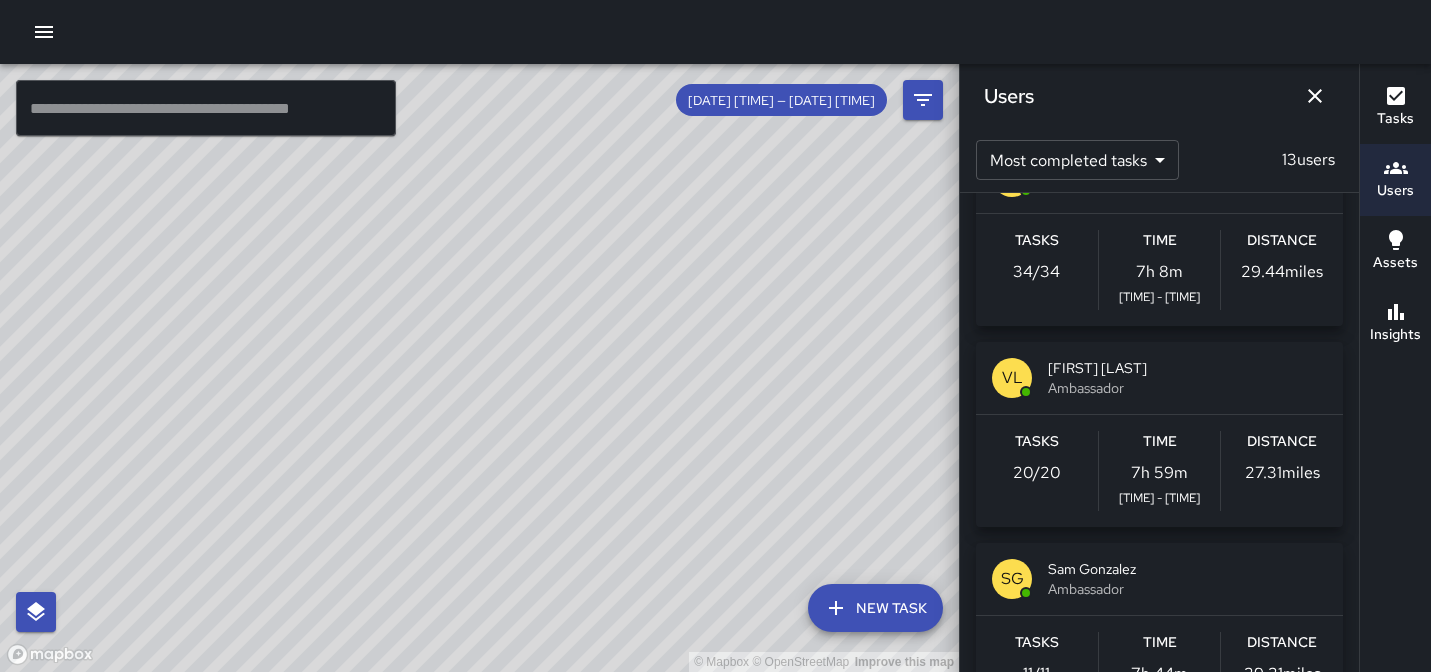 scroll, scrollTop: 0, scrollLeft: 0, axis: both 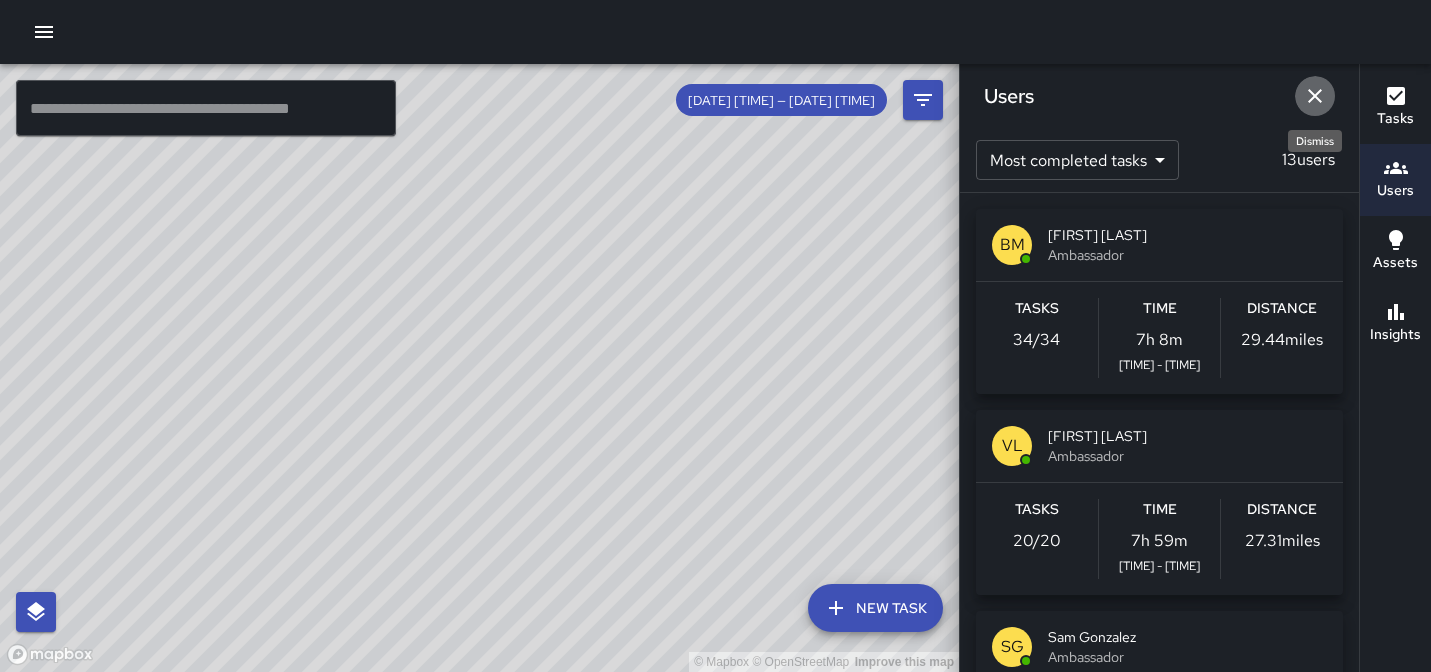 click 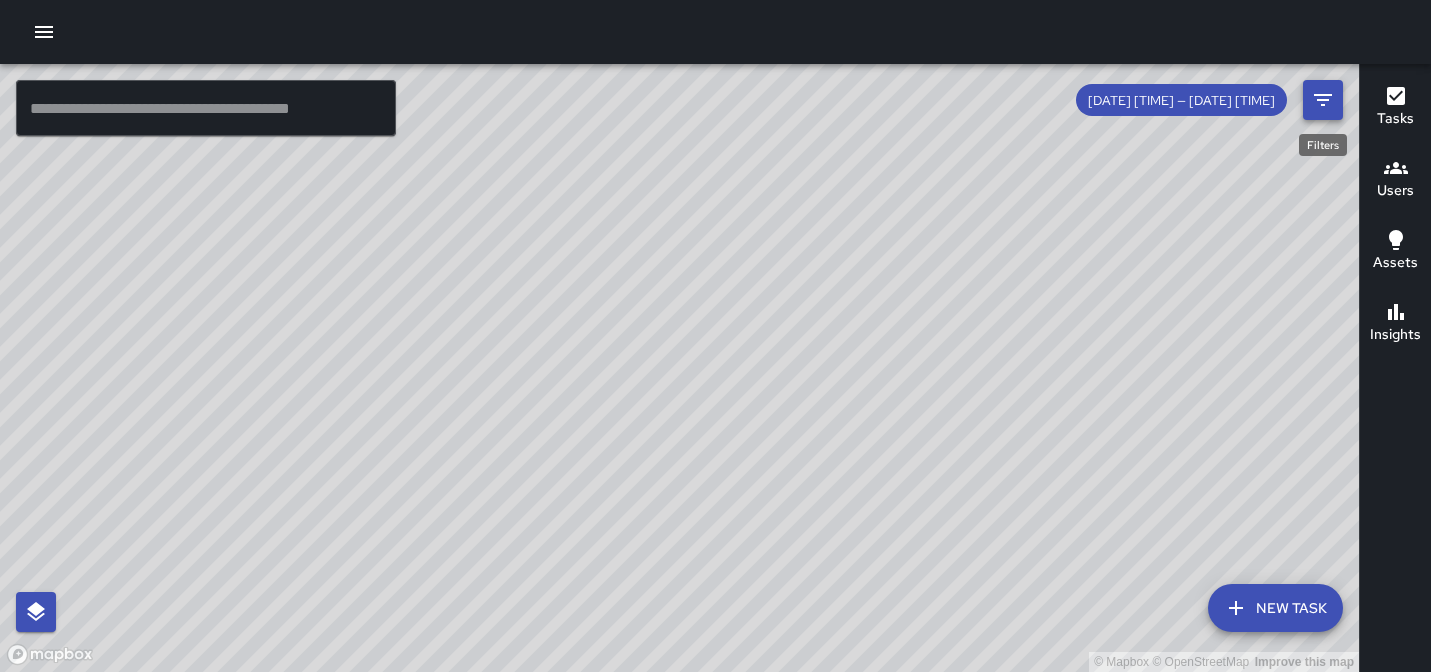 click 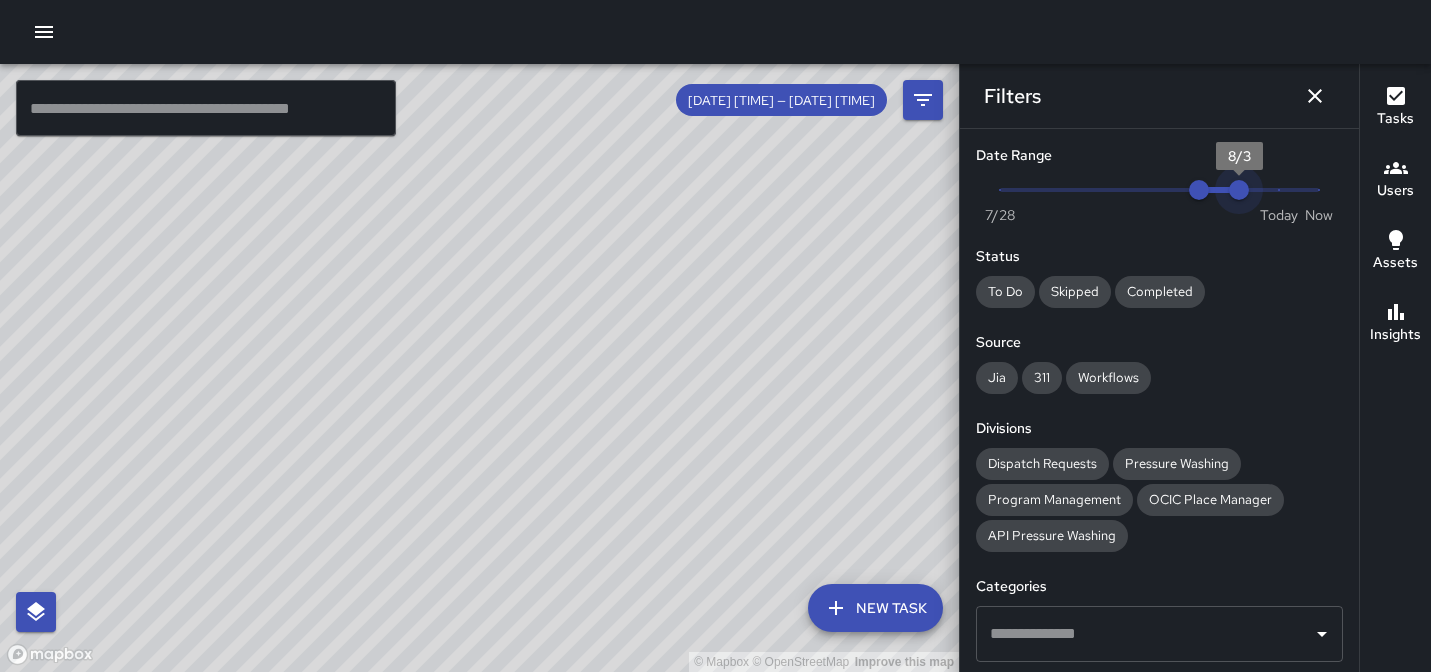 drag, startPoint x: 1225, startPoint y: 192, endPoint x: 1238, endPoint y: 192, distance: 13 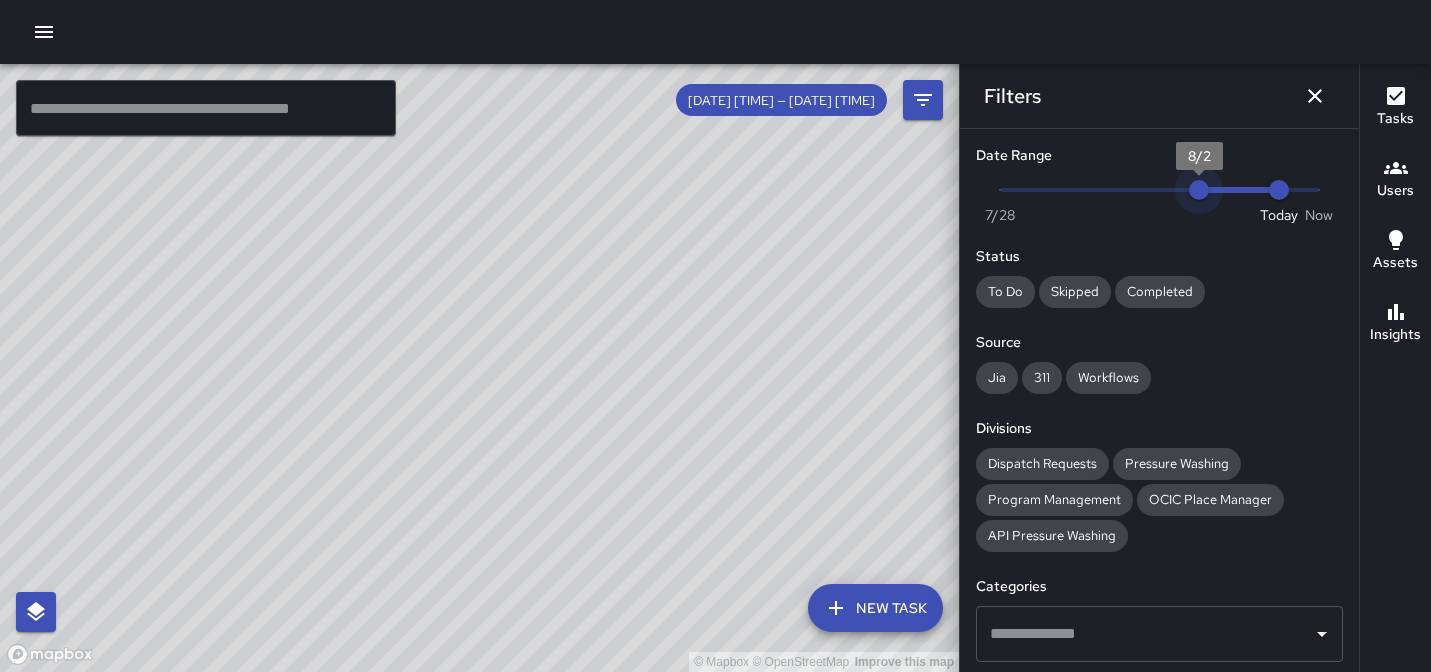 type on "*" 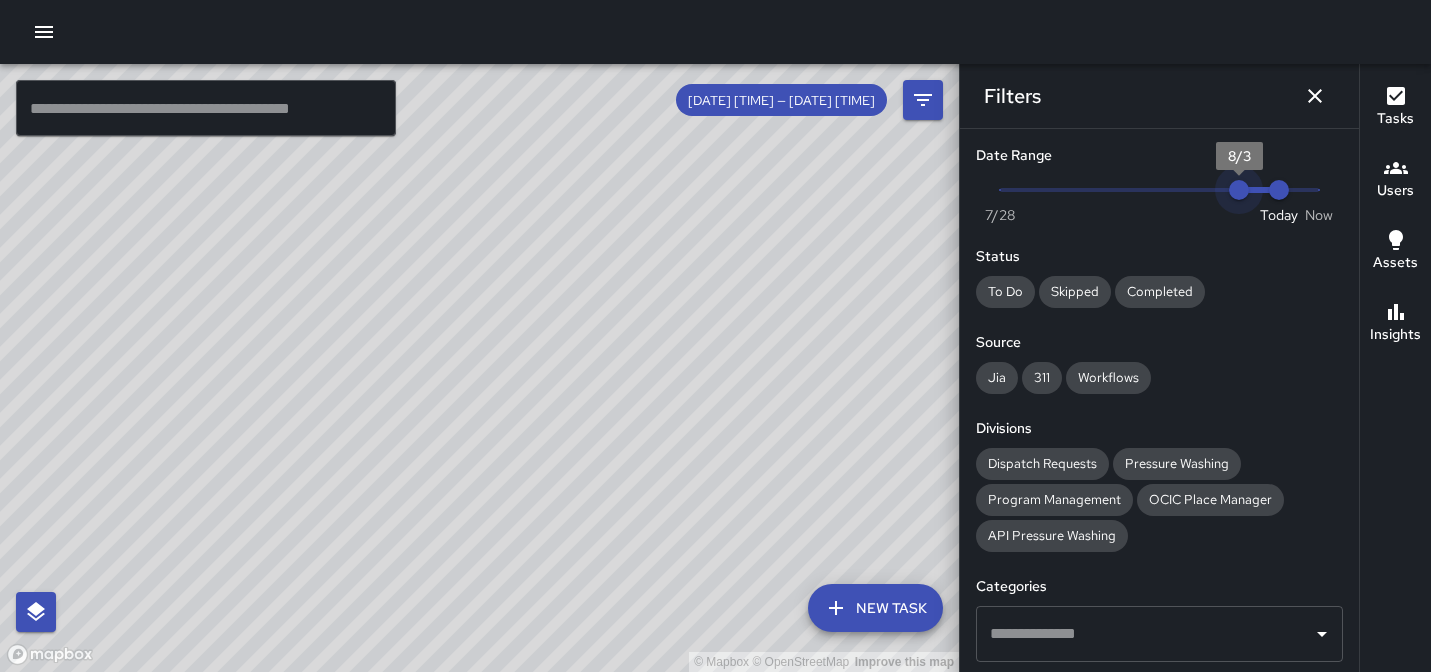 drag, startPoint x: 1196, startPoint y: 191, endPoint x: 1240, endPoint y: 191, distance: 44 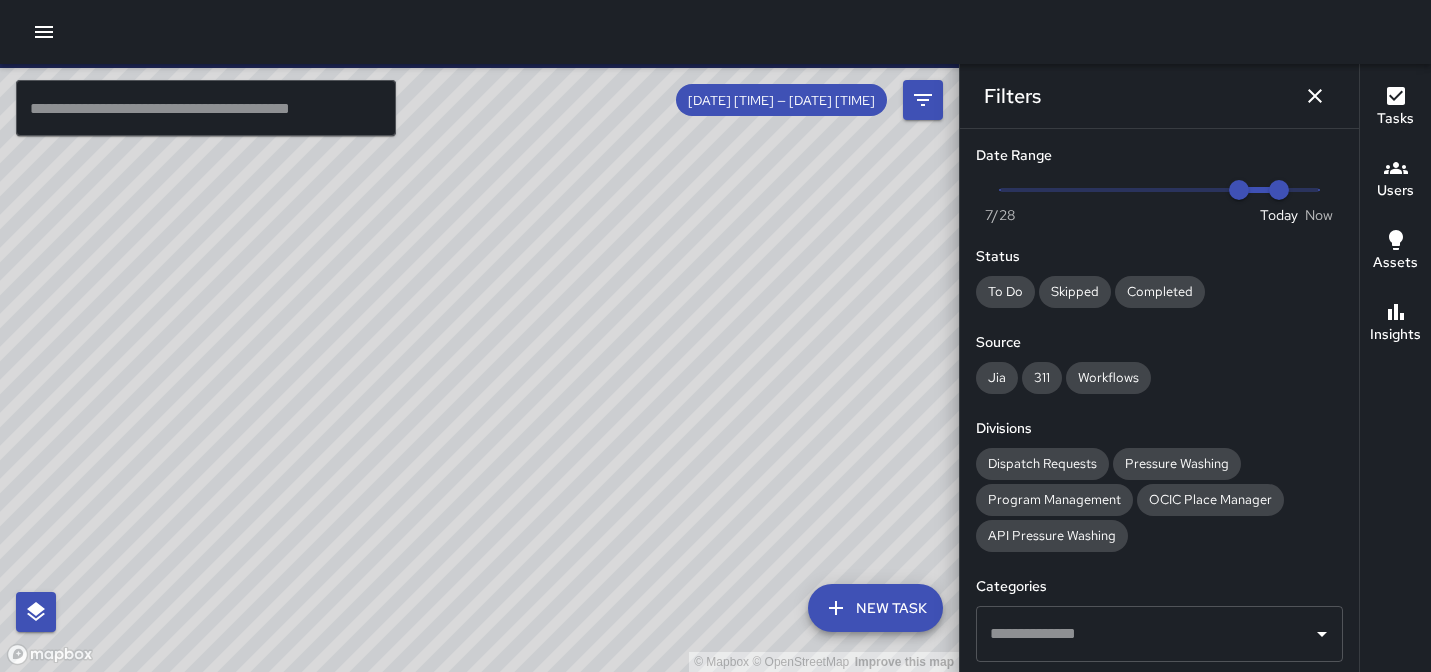 scroll, scrollTop: 286, scrollLeft: 0, axis: vertical 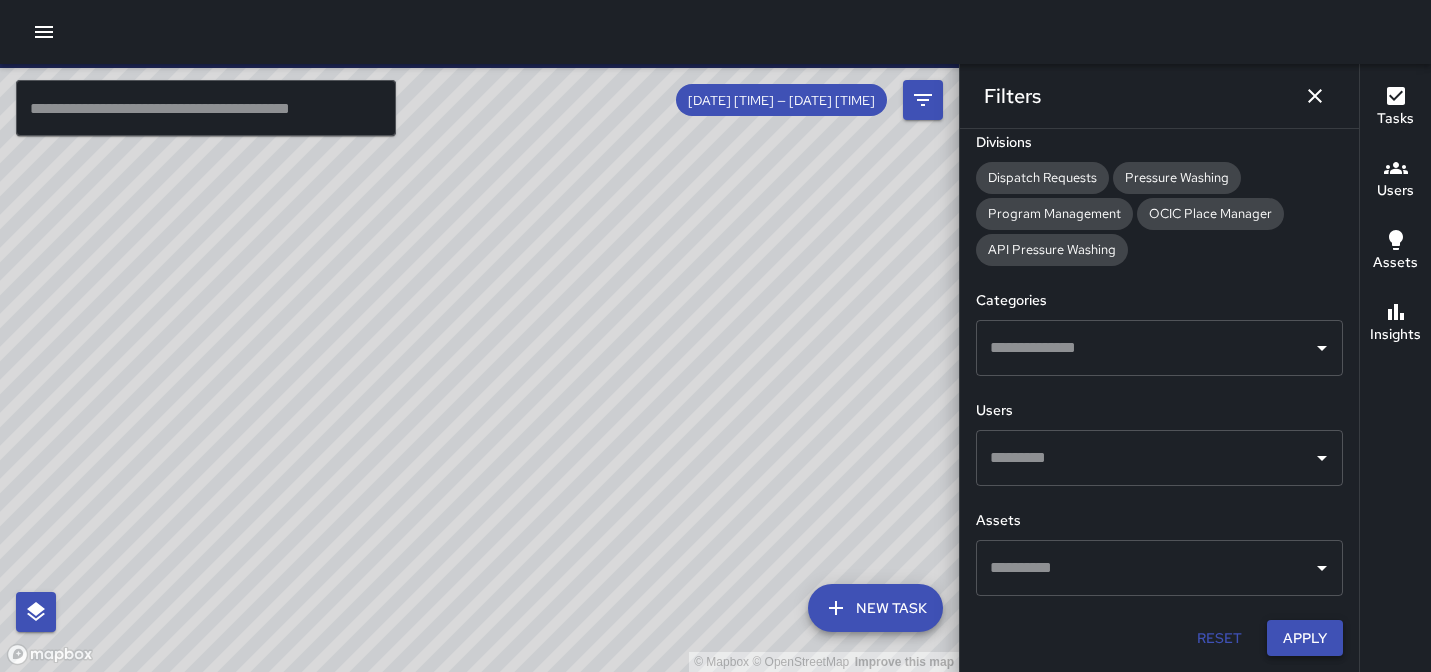 click on "Apply" at bounding box center [1305, 638] 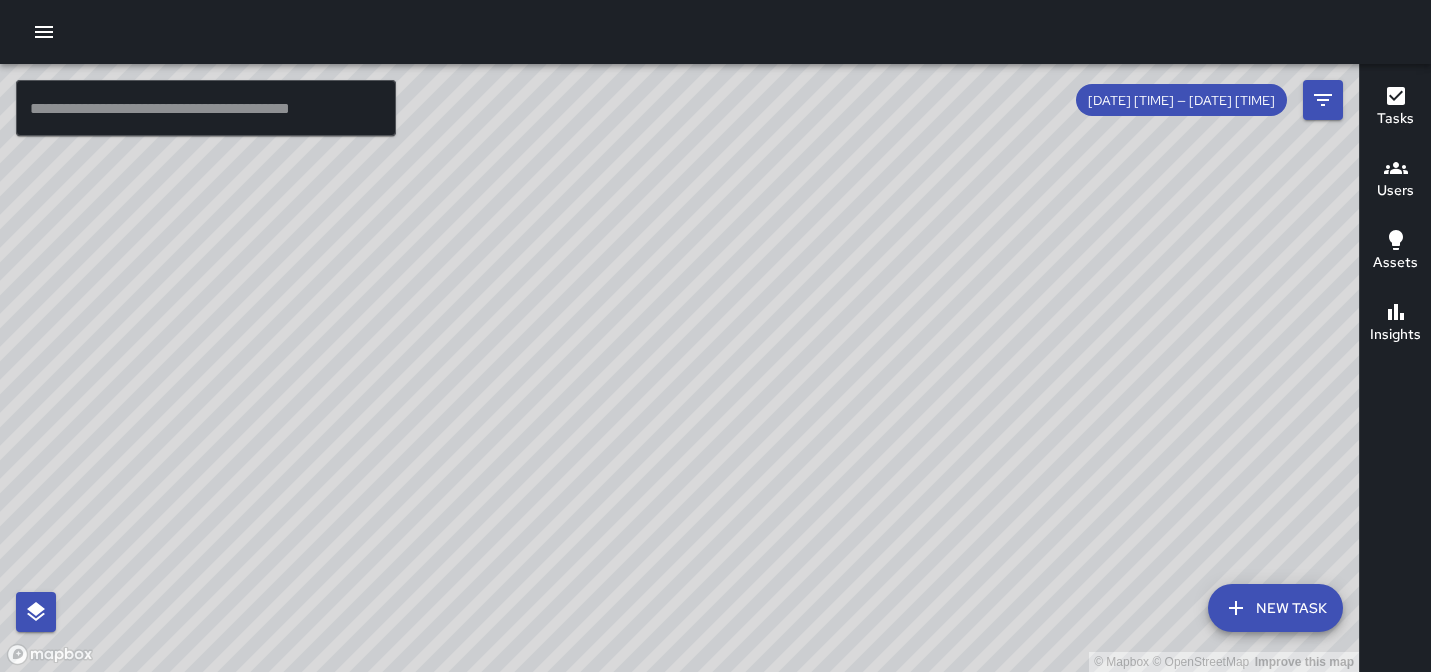 click on "Users" at bounding box center [1395, 191] 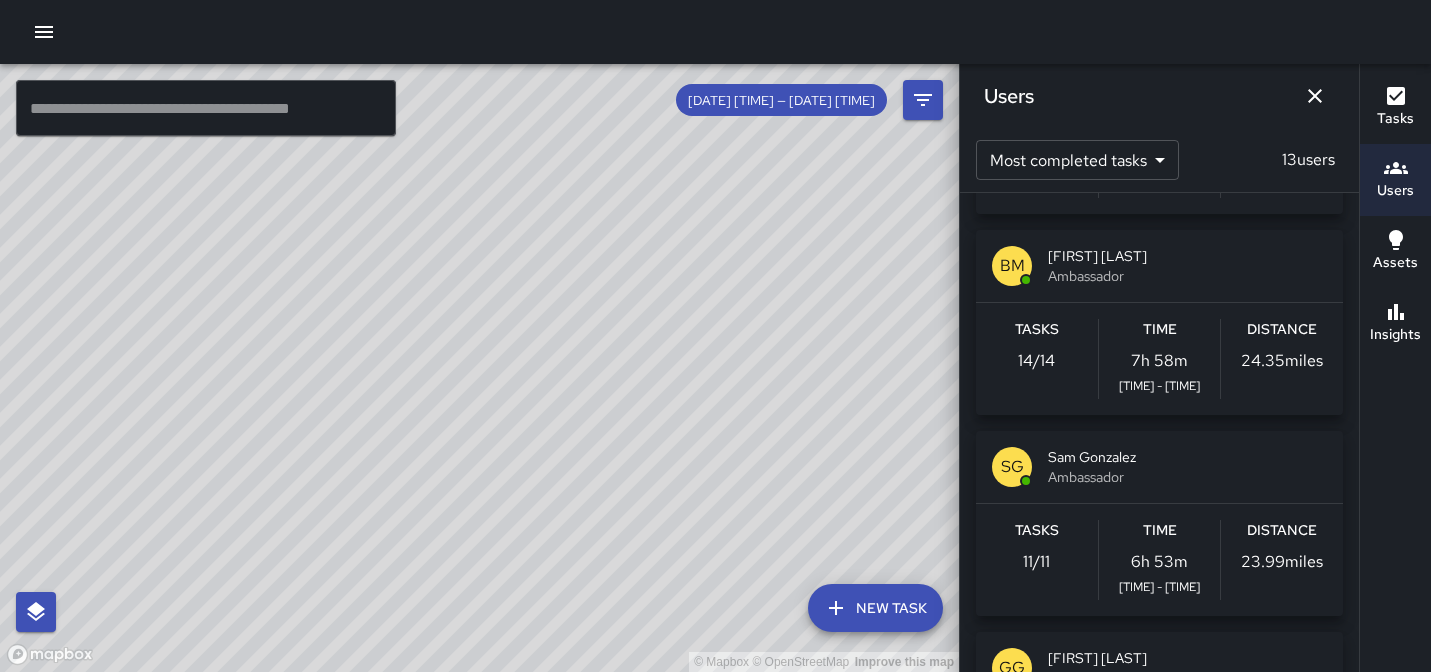 scroll, scrollTop: 183, scrollLeft: 0, axis: vertical 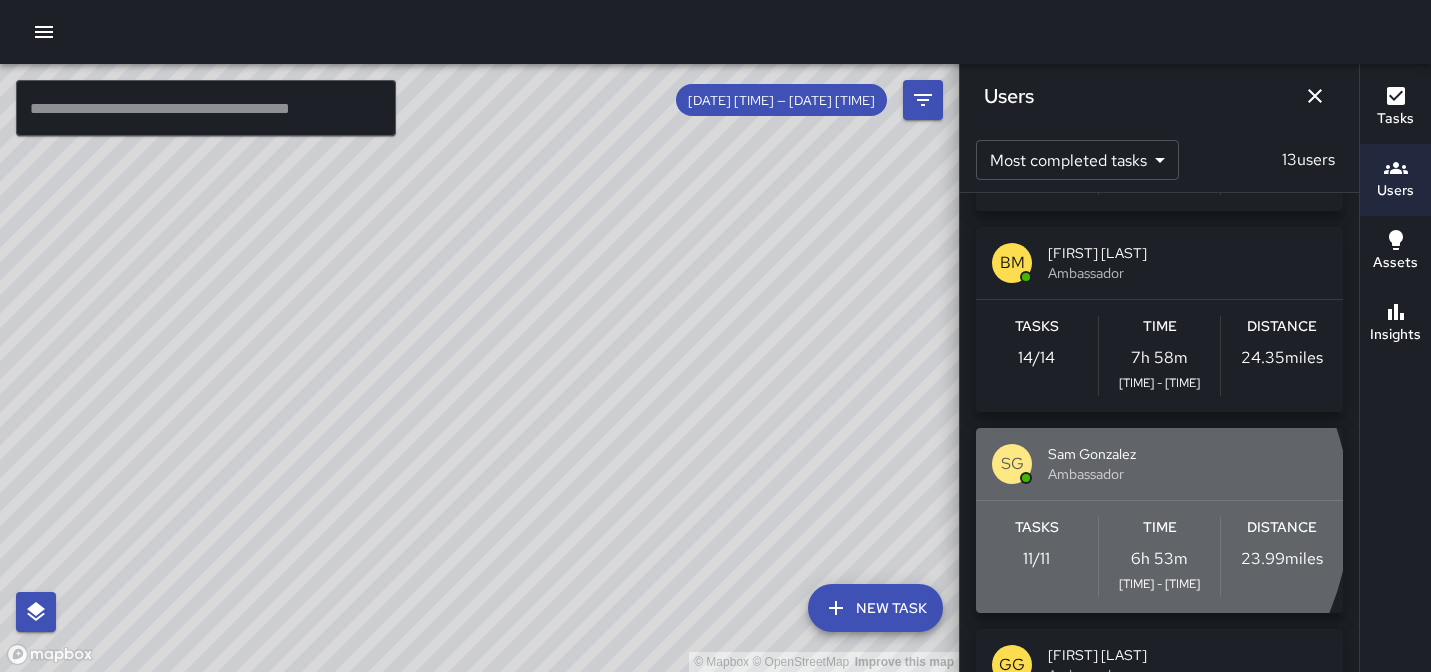 click on "Tasks 11  /  11 Time 6h 53m [TIME] - [TIME] Distance 23.99  miles" at bounding box center [1159, 557] 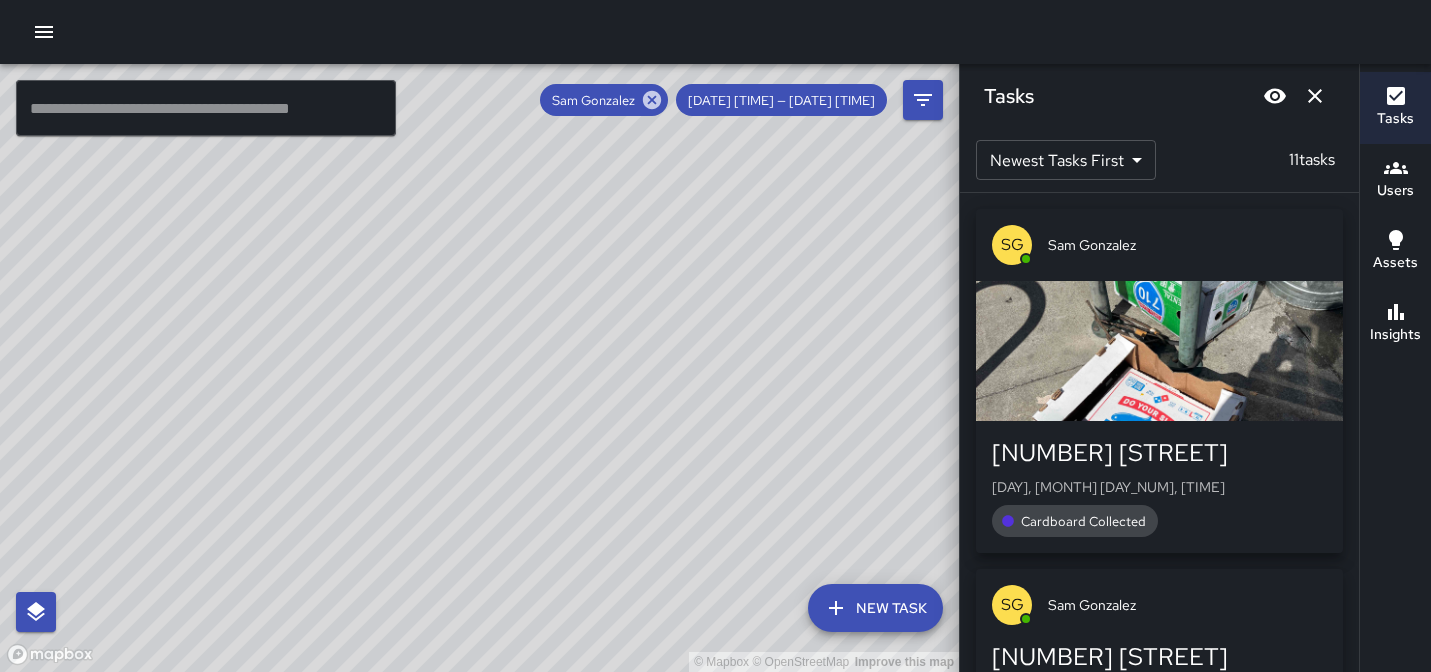 click 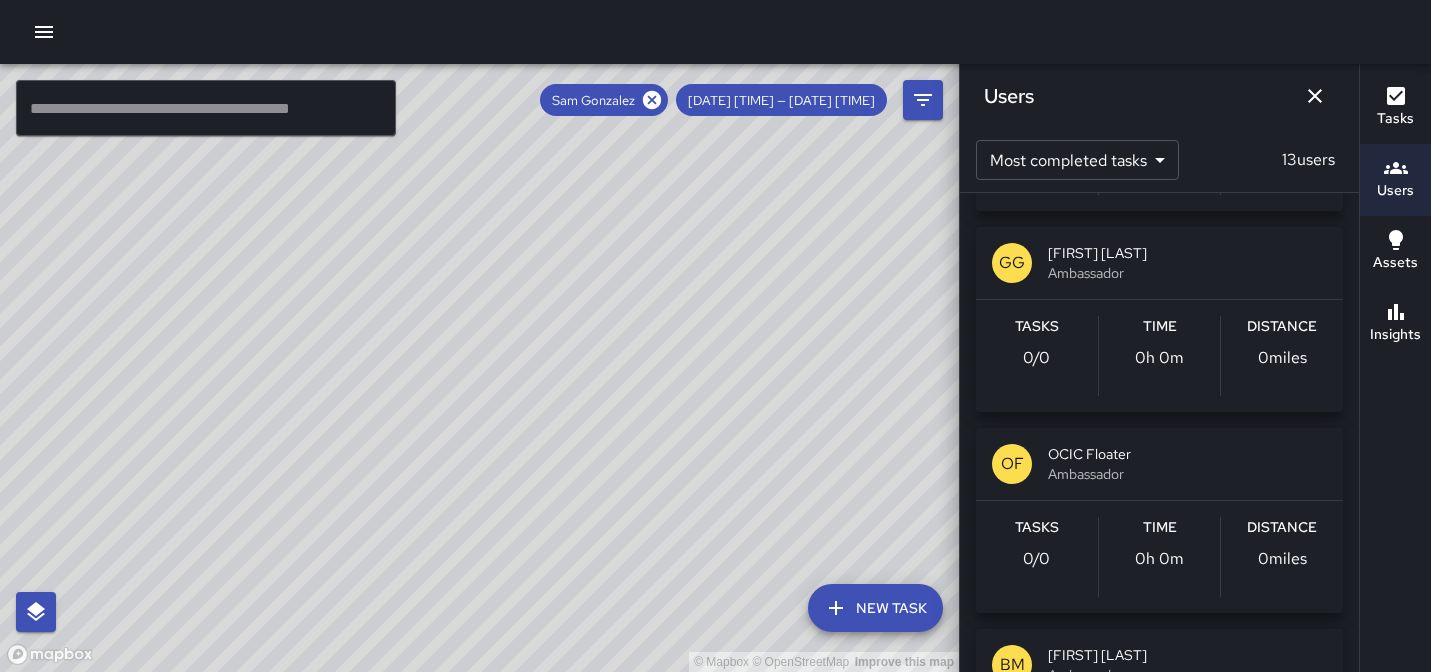 click 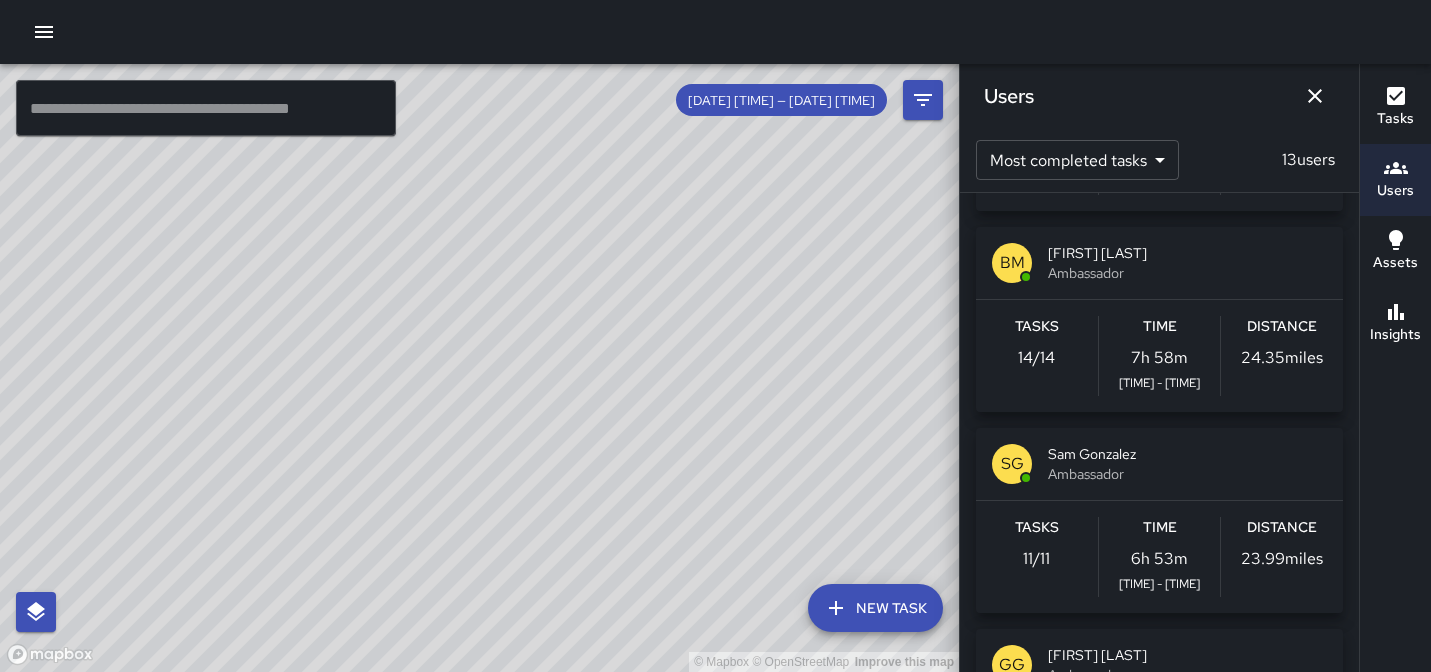 click 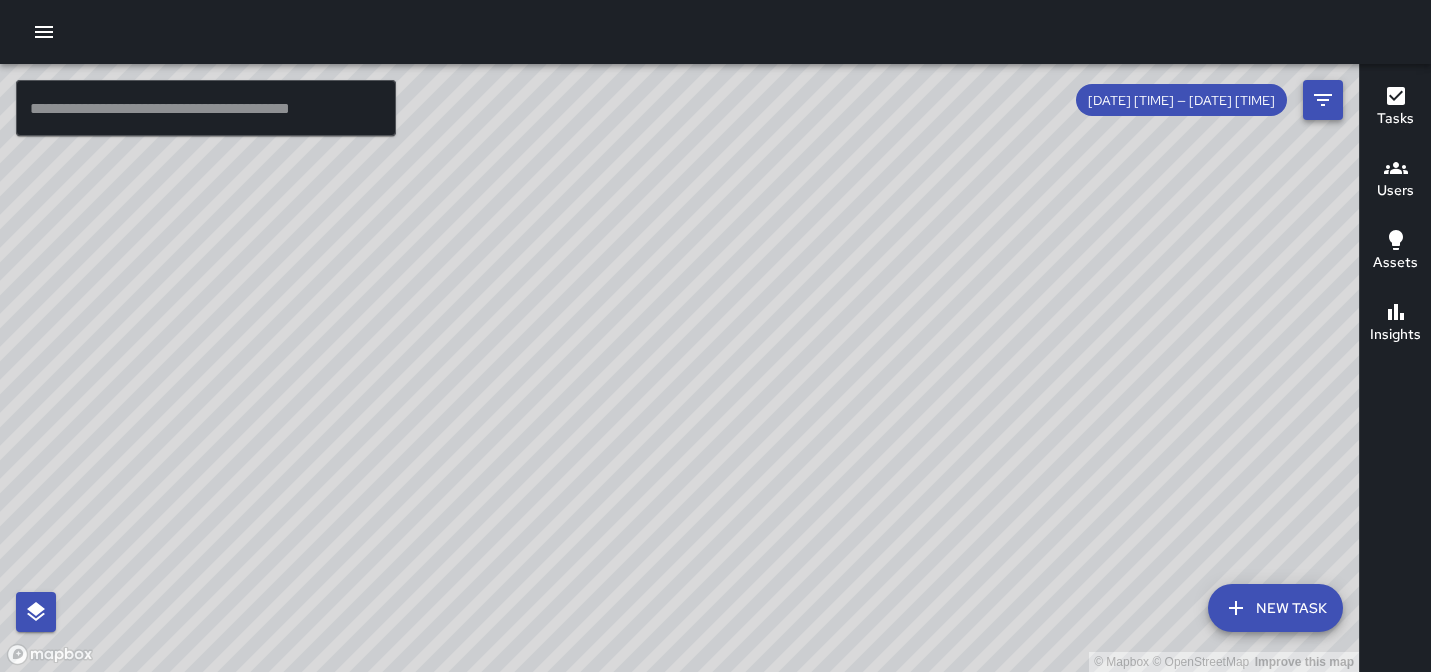 click 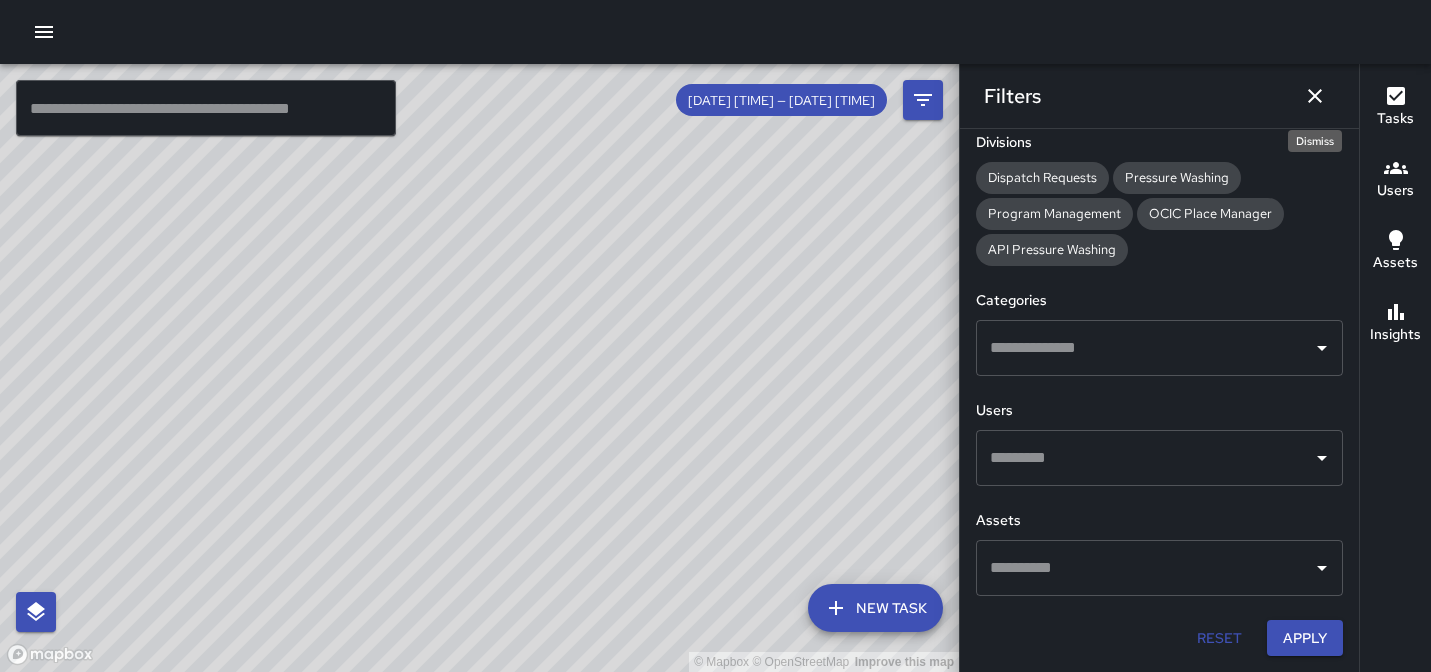click 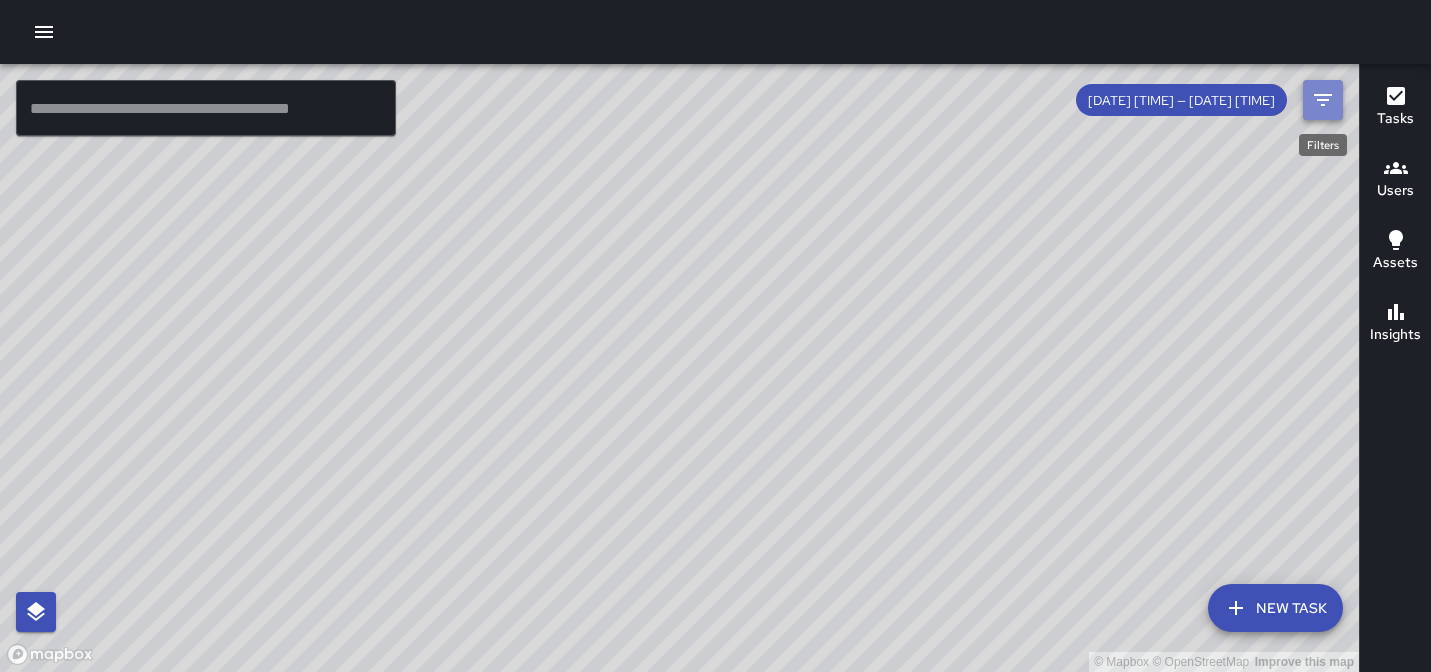 click 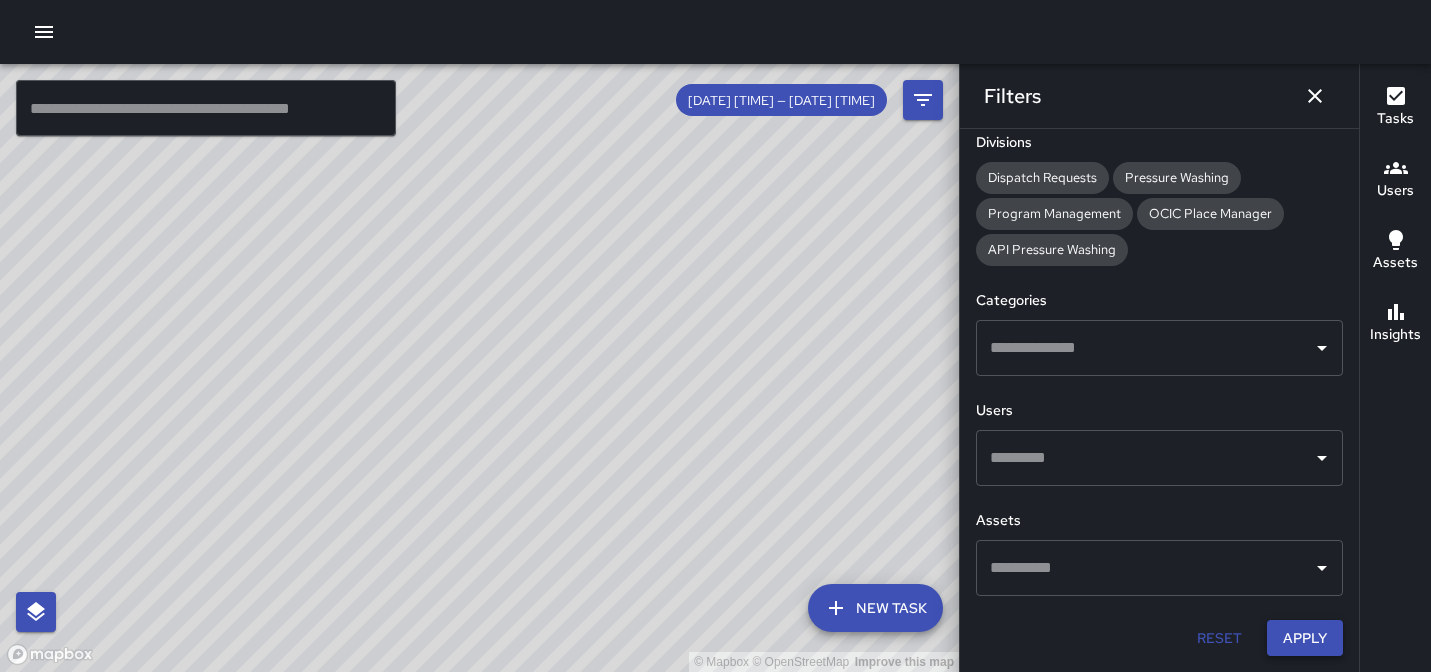 click on "Apply" at bounding box center [1305, 638] 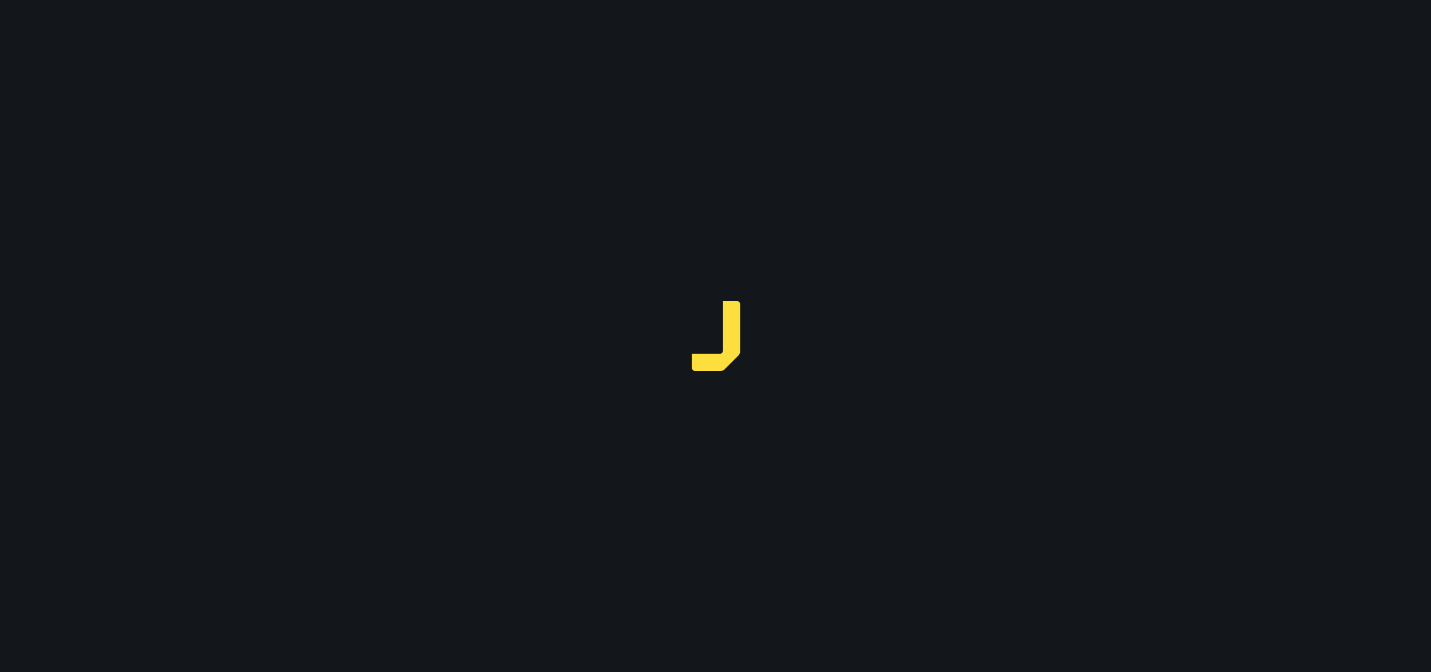scroll, scrollTop: 0, scrollLeft: 0, axis: both 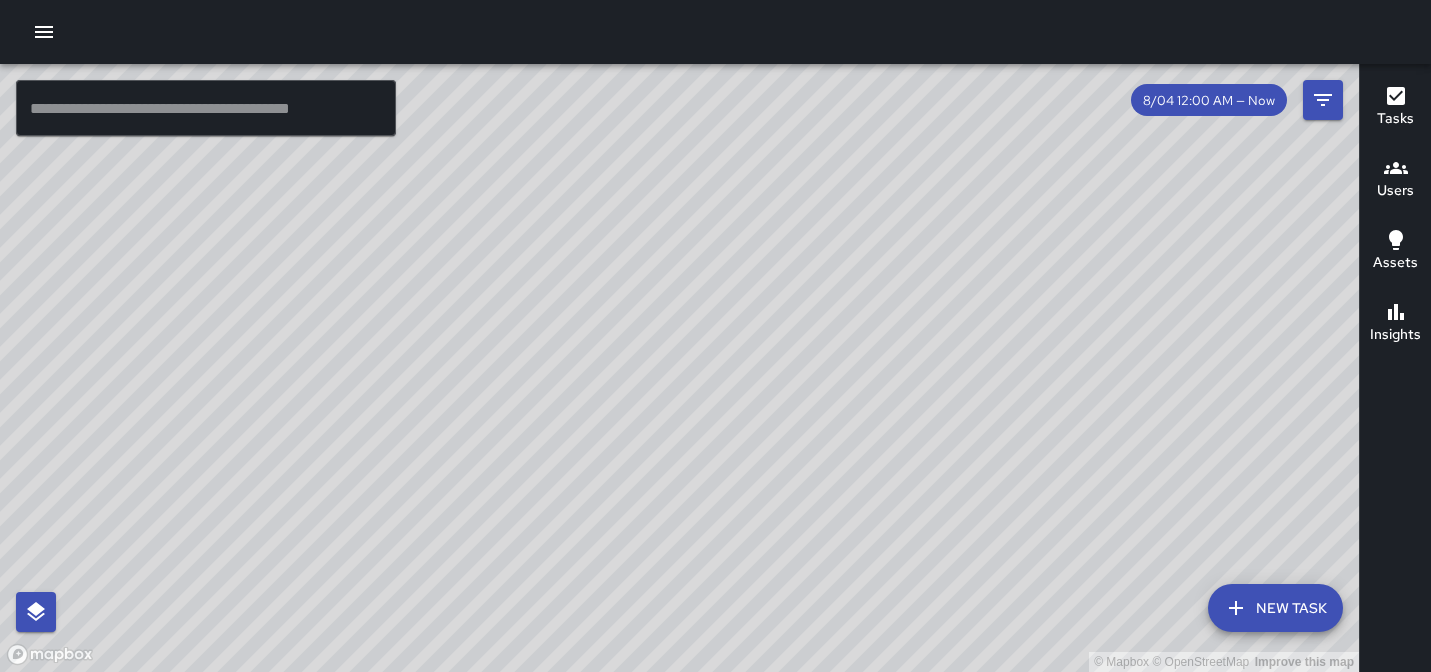 drag, startPoint x: 453, startPoint y: 390, endPoint x: 439, endPoint y: 374, distance: 21.260292 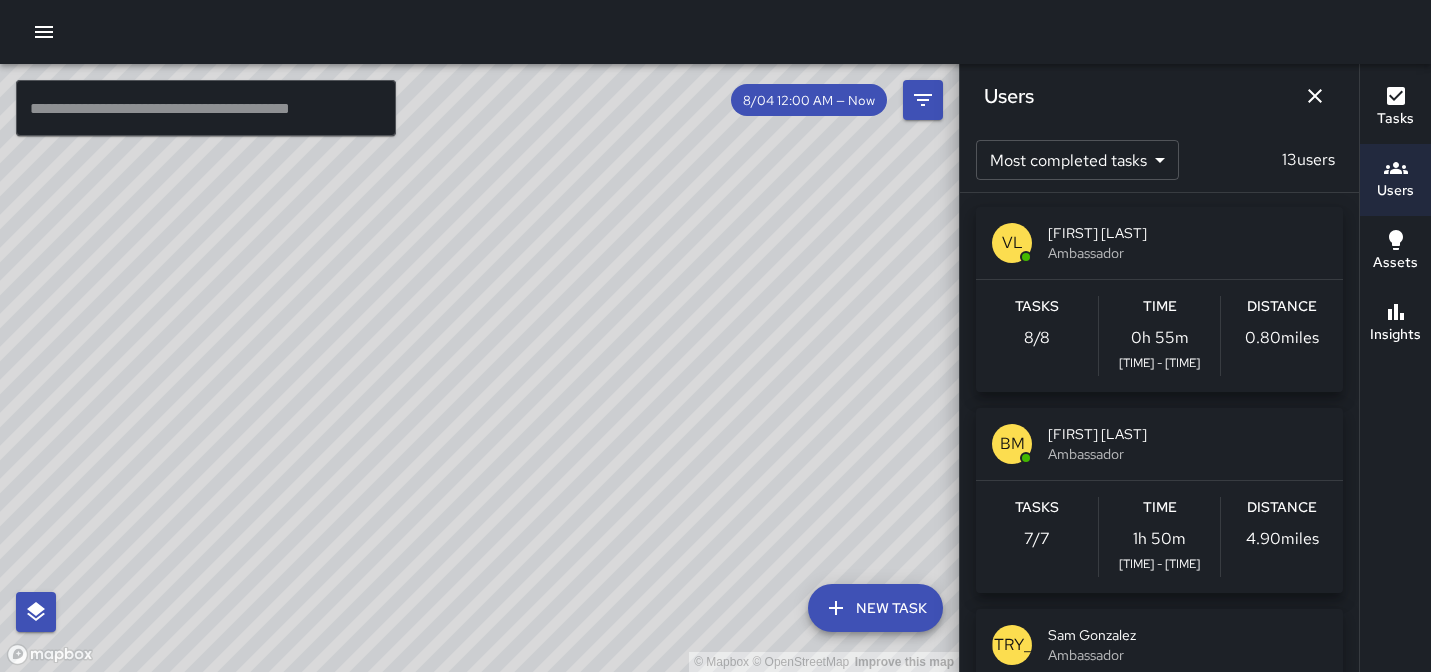 scroll, scrollTop: 0, scrollLeft: 0, axis: both 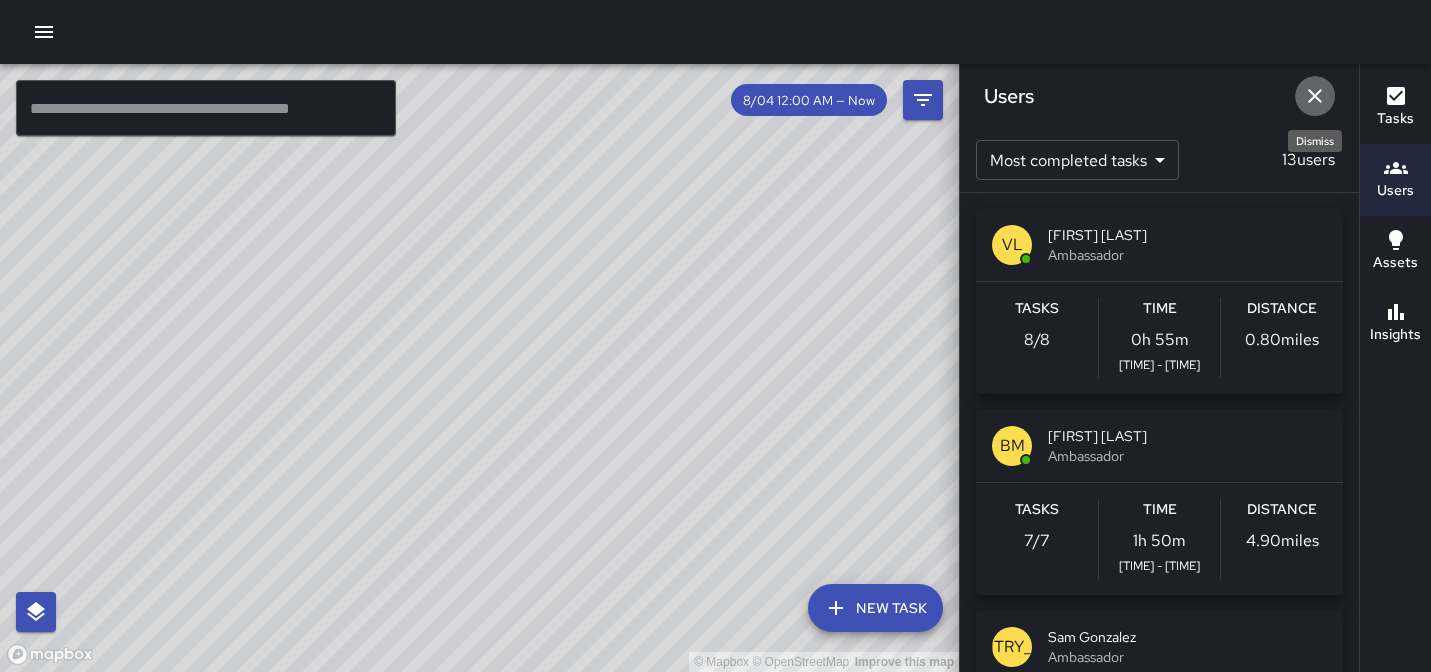 click at bounding box center (1315, 96) 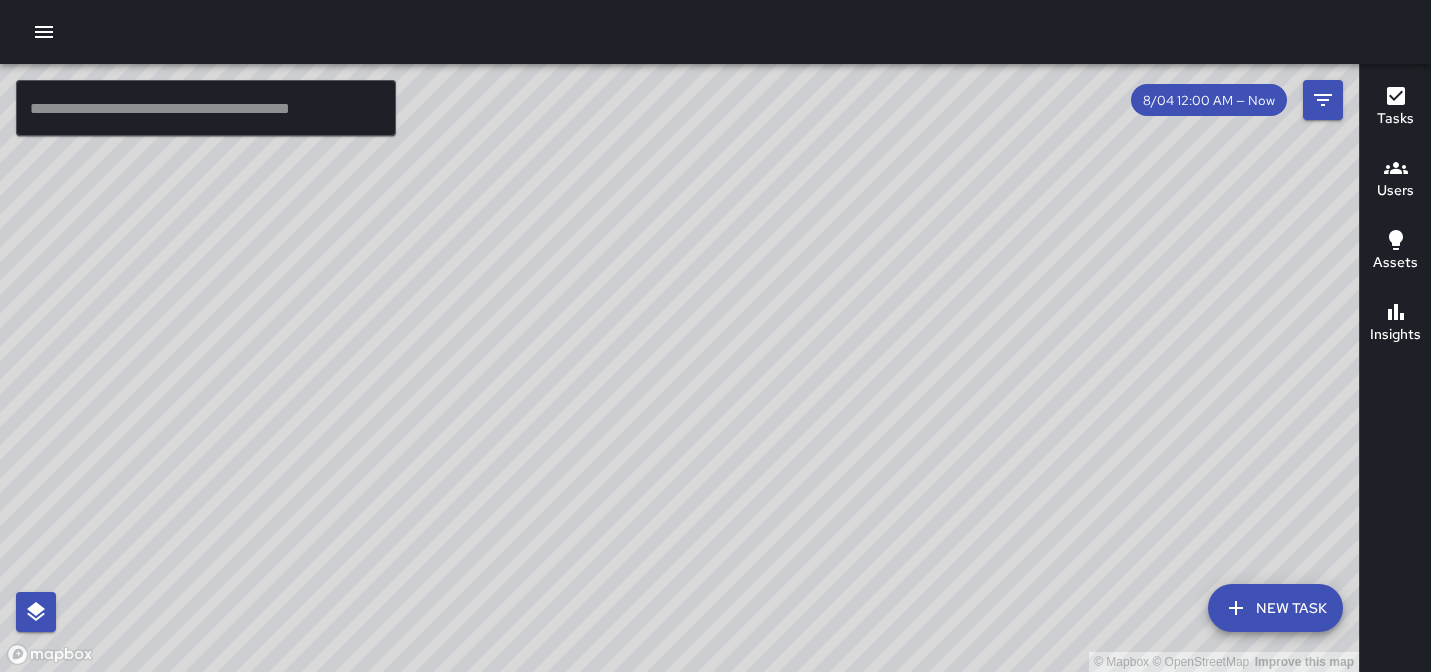 drag, startPoint x: 579, startPoint y: 349, endPoint x: 677, endPoint y: 410, distance: 115.43397 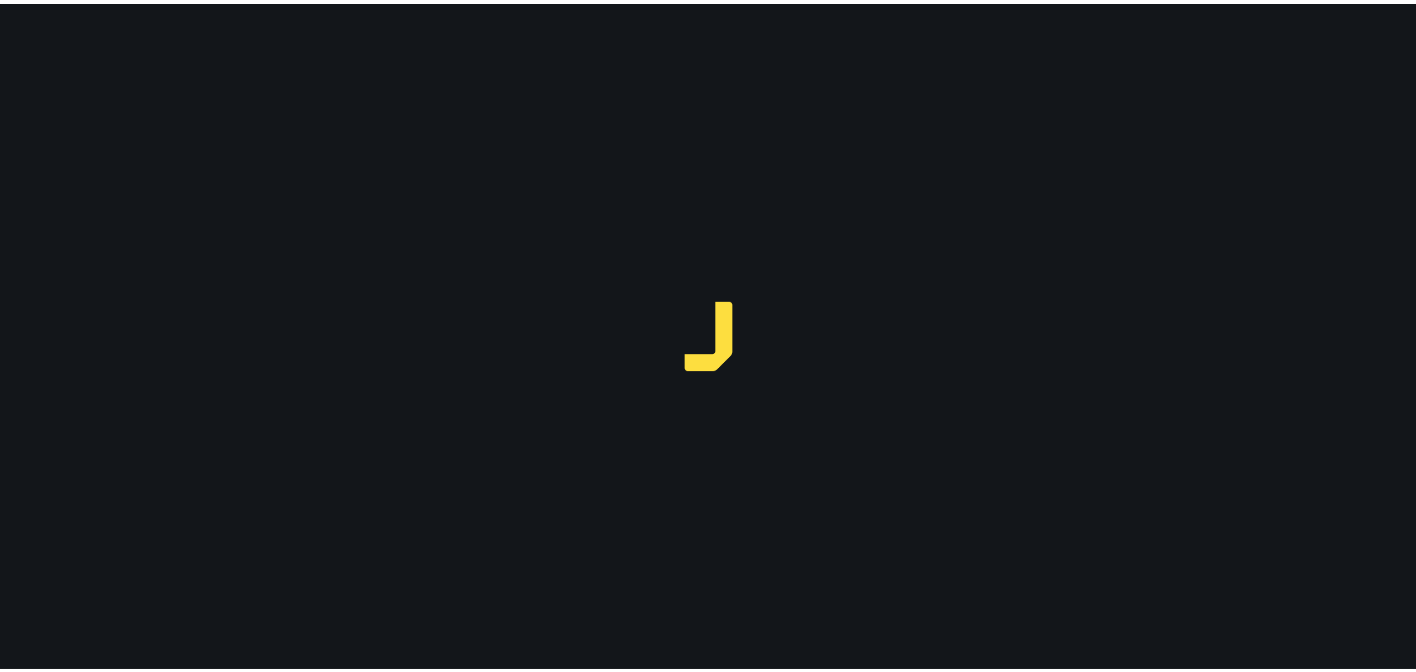 scroll, scrollTop: 0, scrollLeft: 0, axis: both 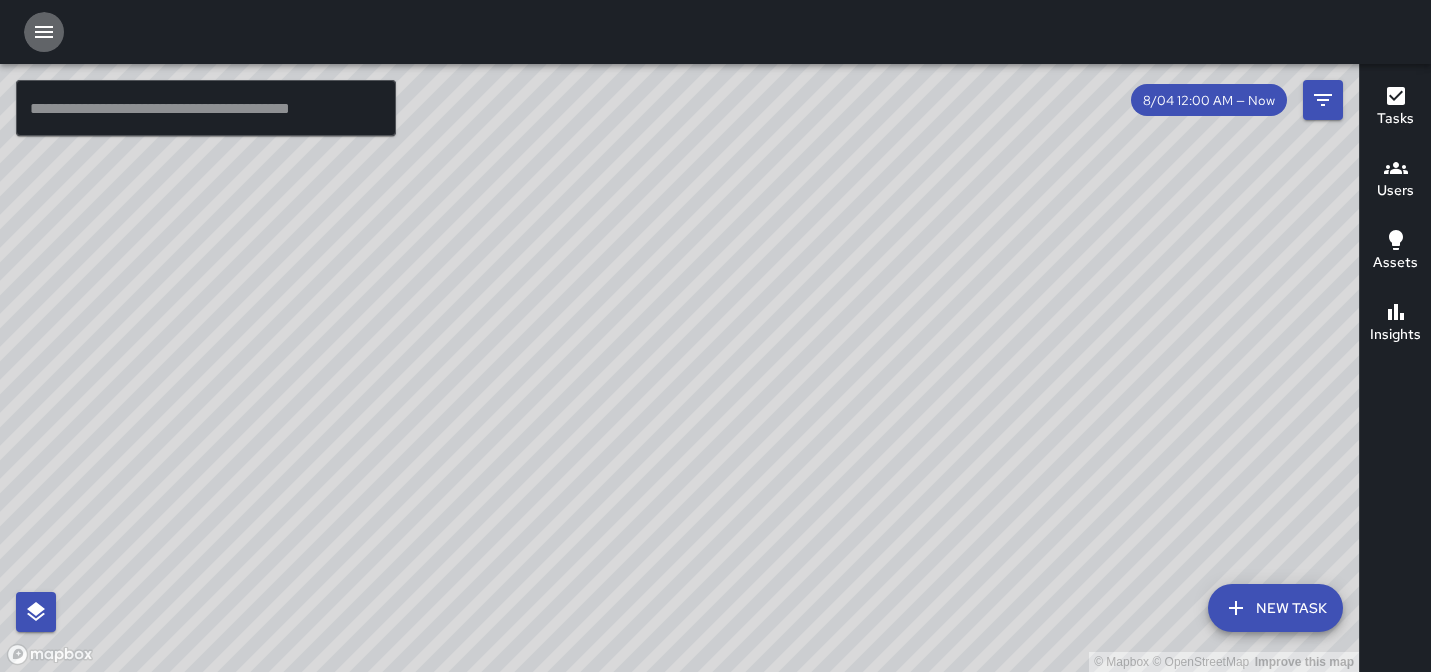 click 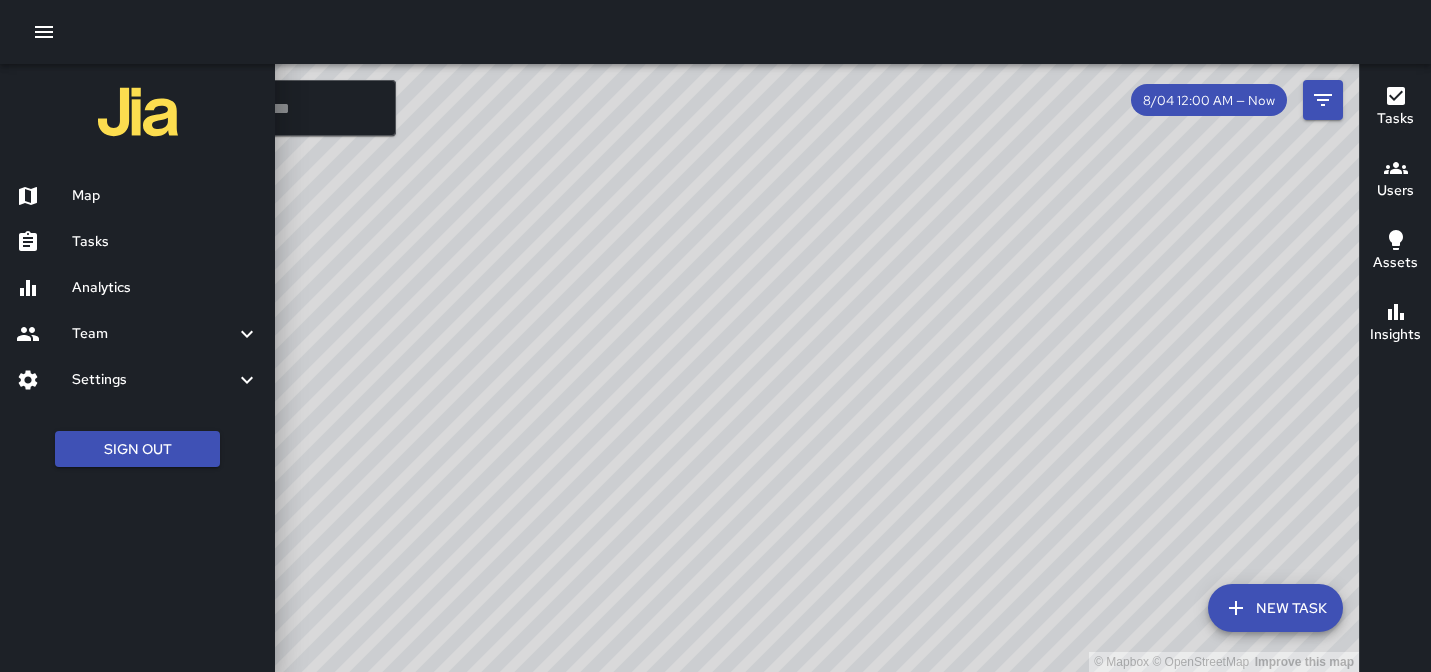 click on "Analytics" at bounding box center [165, 288] 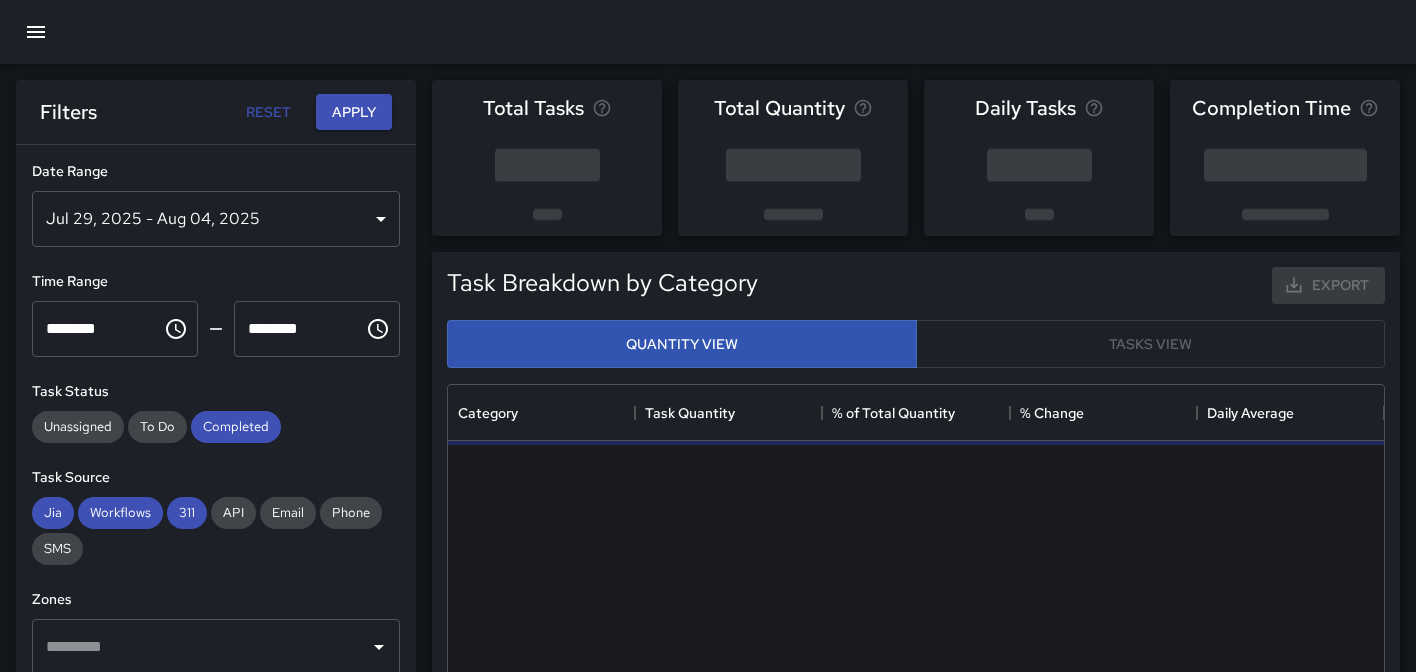 click on "Jul 29, 2025 - Aug 04, 2025" at bounding box center (216, 219) 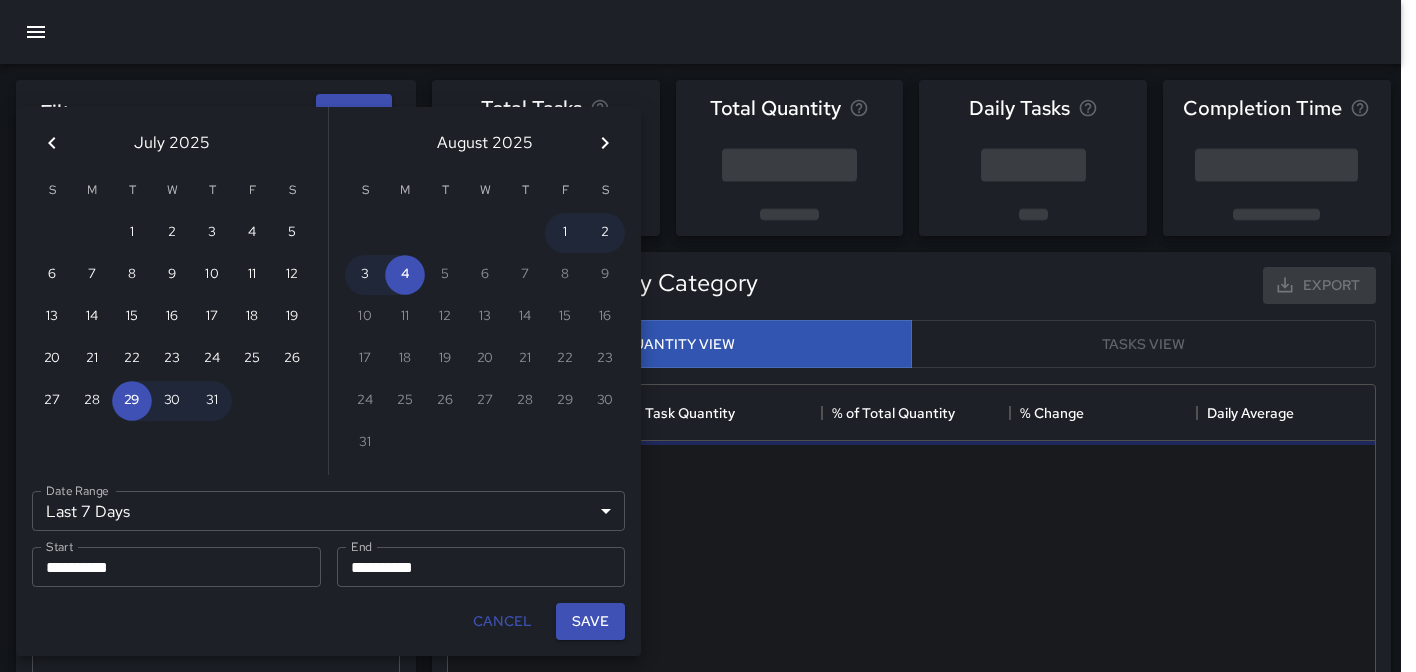 scroll, scrollTop: 16, scrollLeft: 16, axis: both 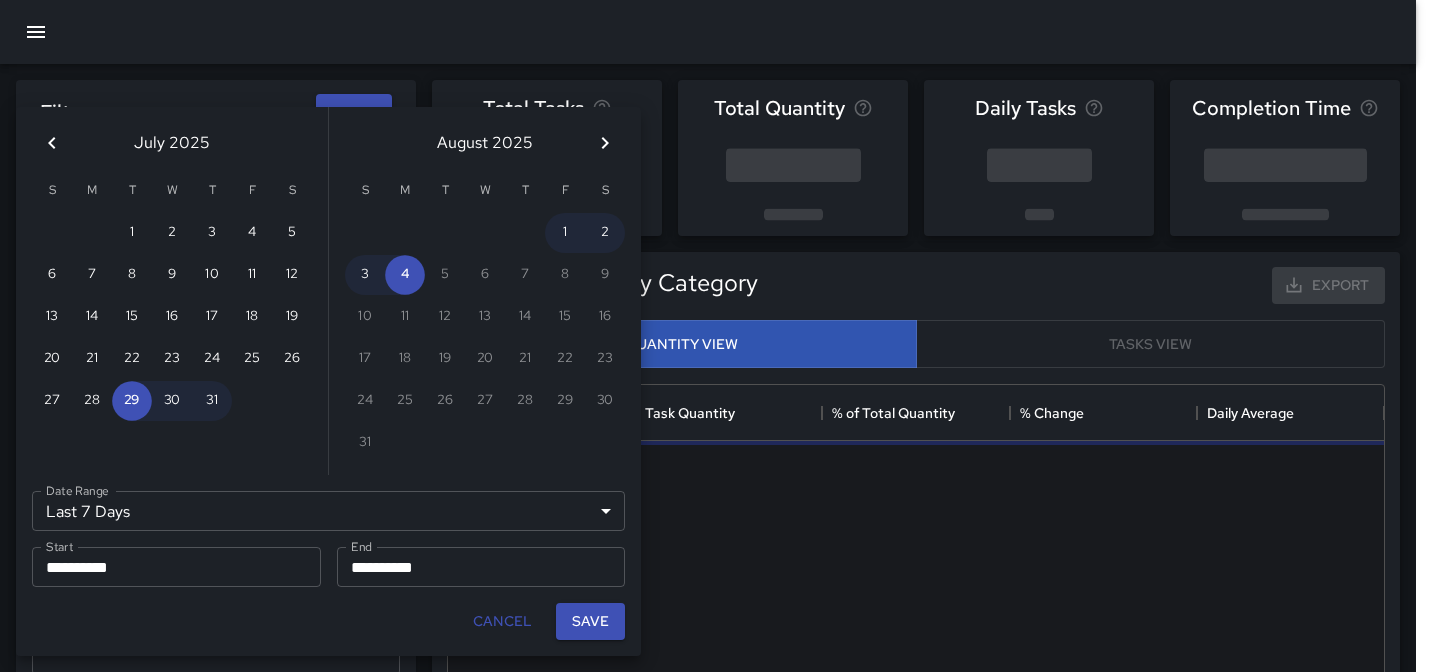click on "Last 7 Days ****** Date Range" at bounding box center [328, 511] 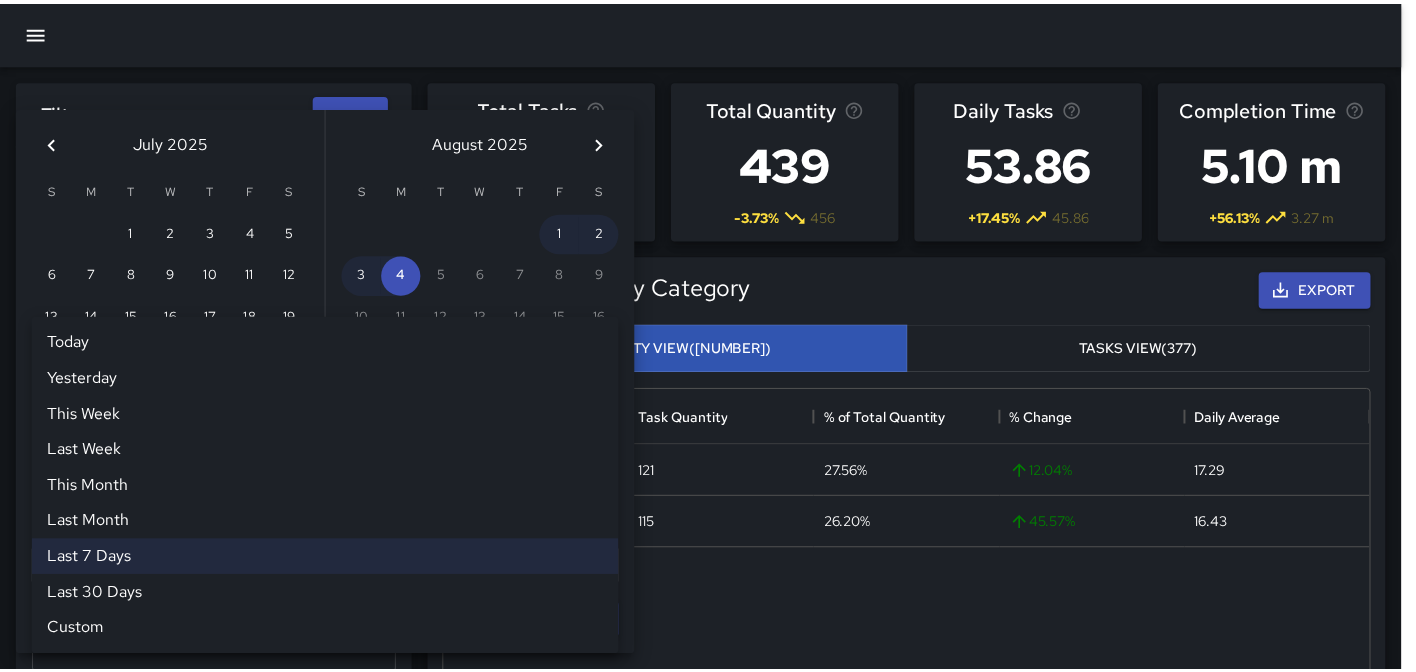scroll, scrollTop: 8, scrollLeft: 0, axis: vertical 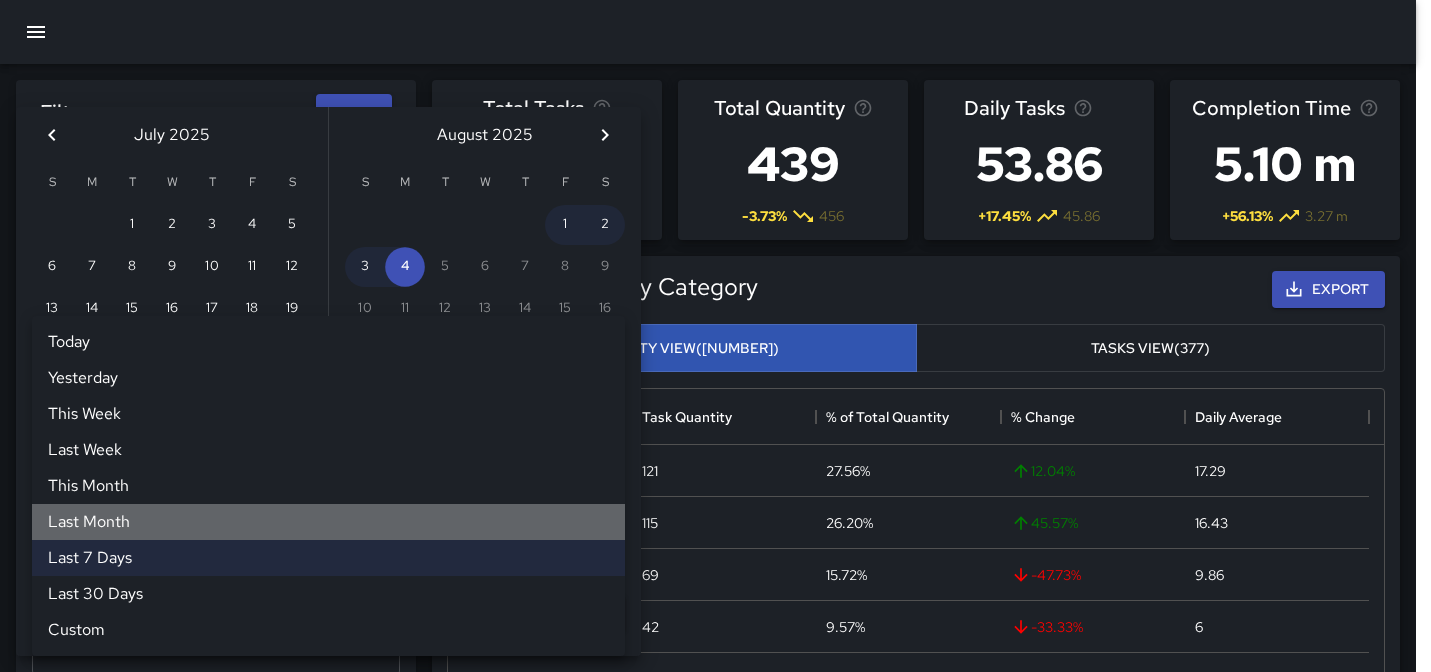 click on "Last Month" at bounding box center (328, 522) 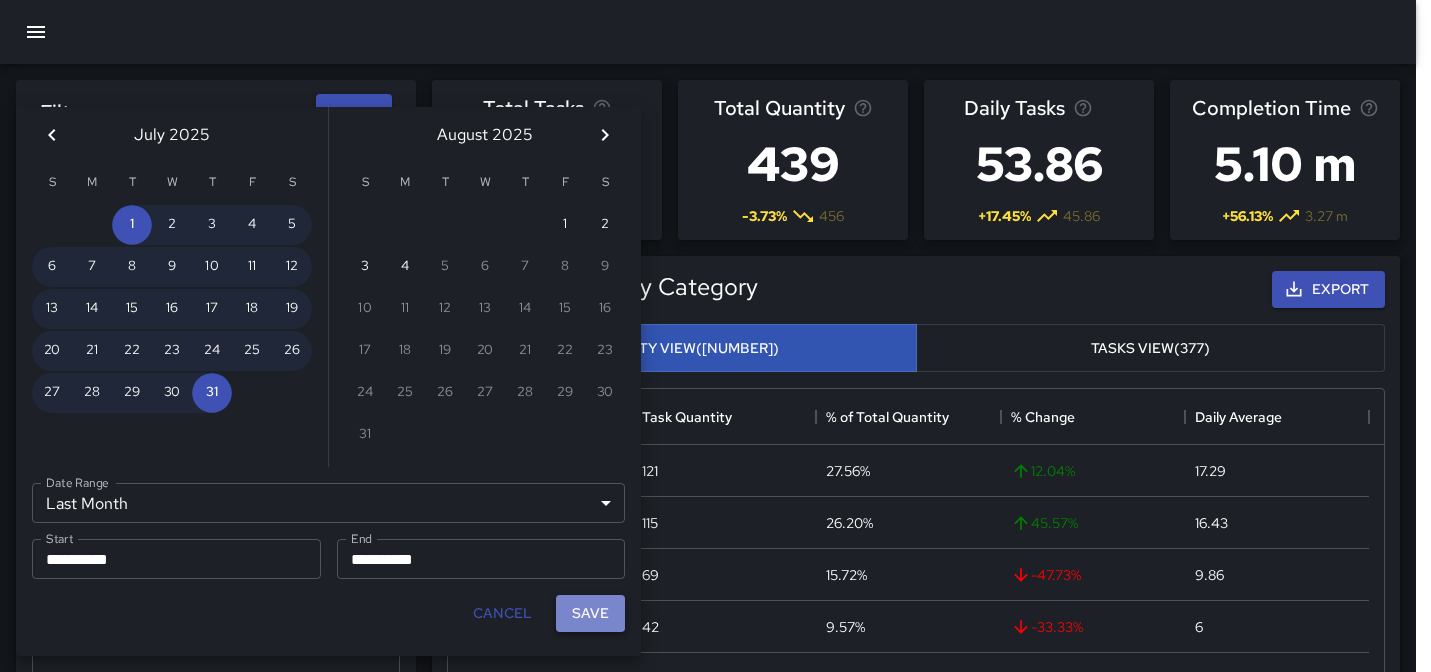 click on "Save" at bounding box center (590, 613) 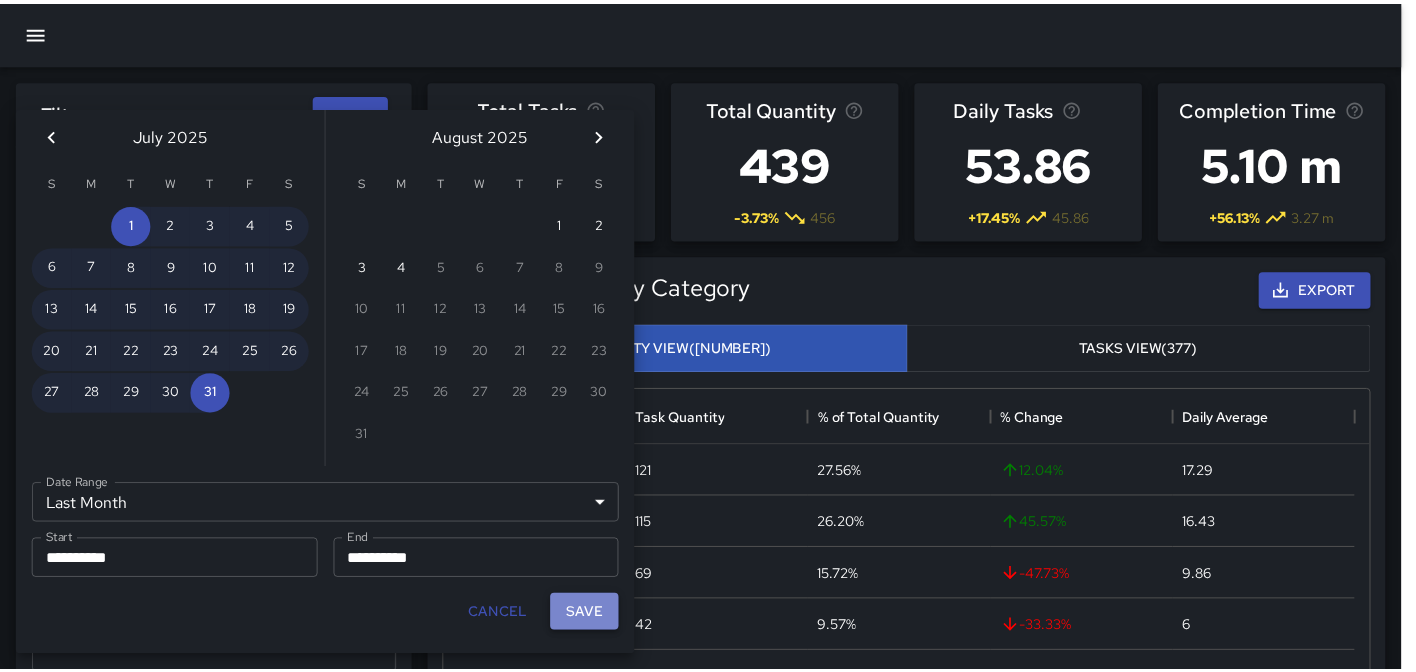 scroll, scrollTop: 16, scrollLeft: 16, axis: both 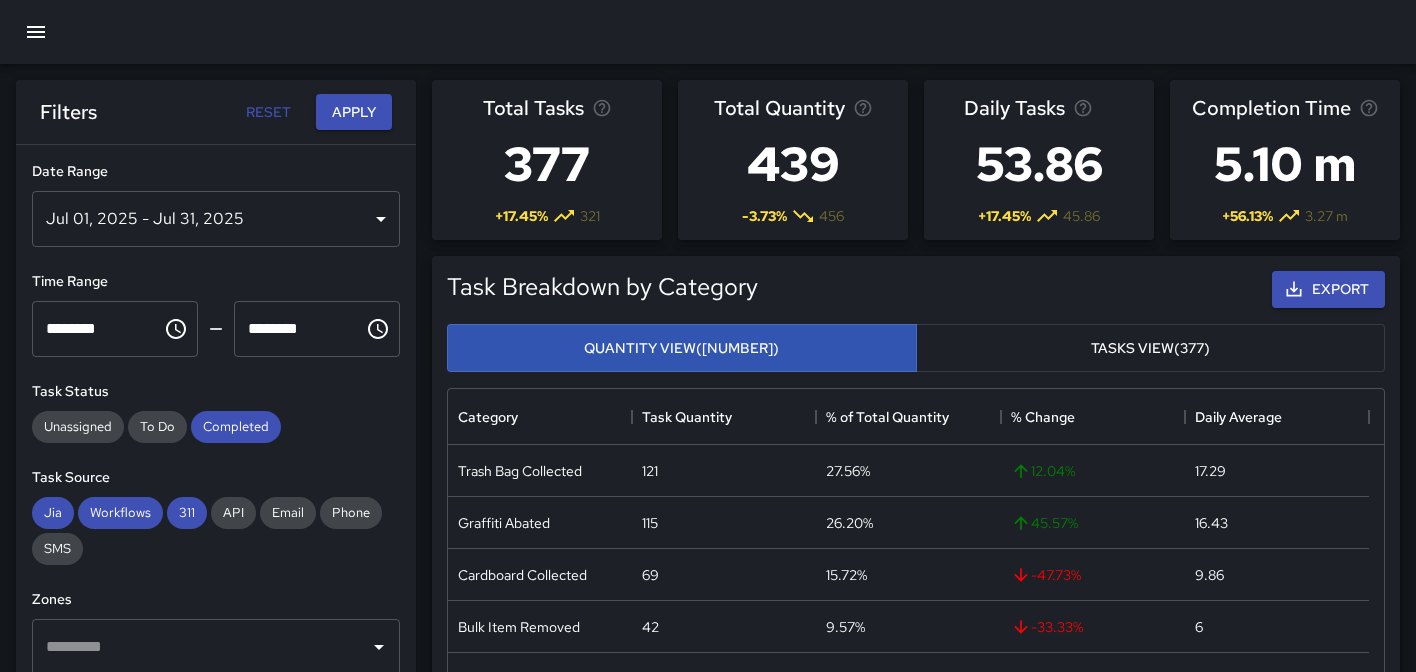 click at bounding box center (708, 32) 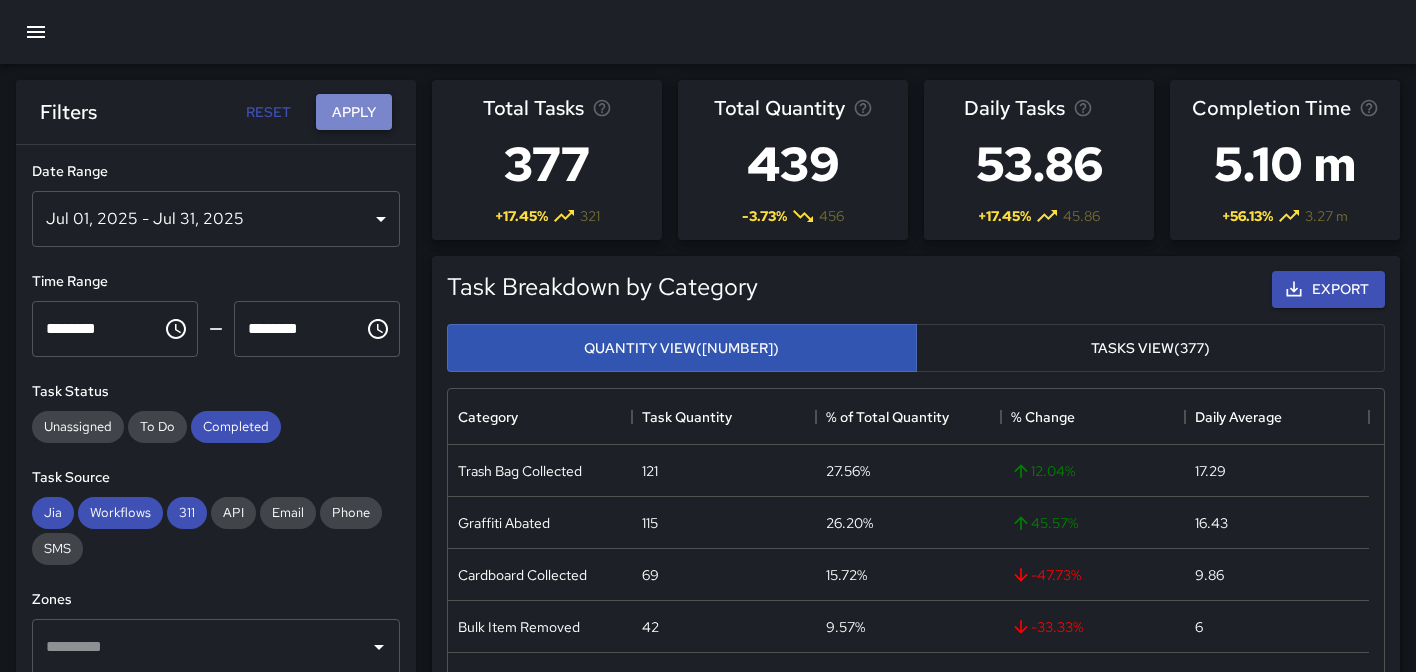 click on "Apply" at bounding box center [354, 112] 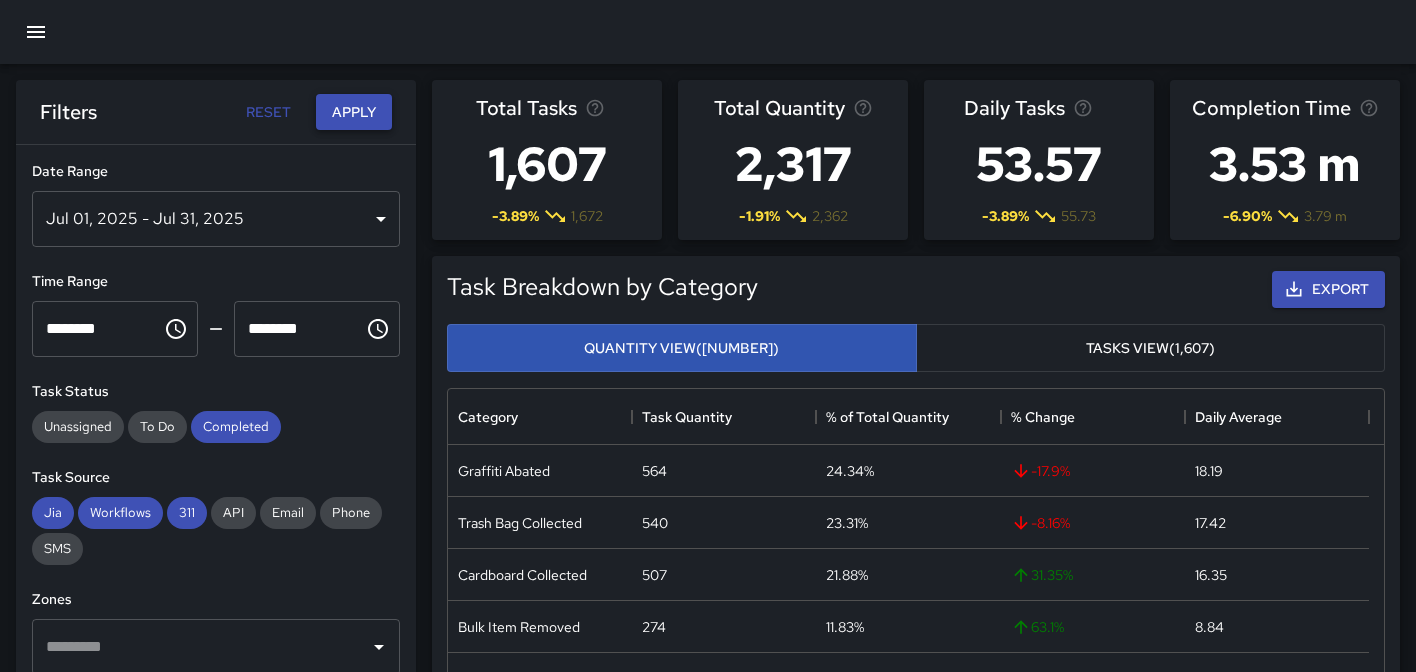 click on "Apply" at bounding box center (354, 112) 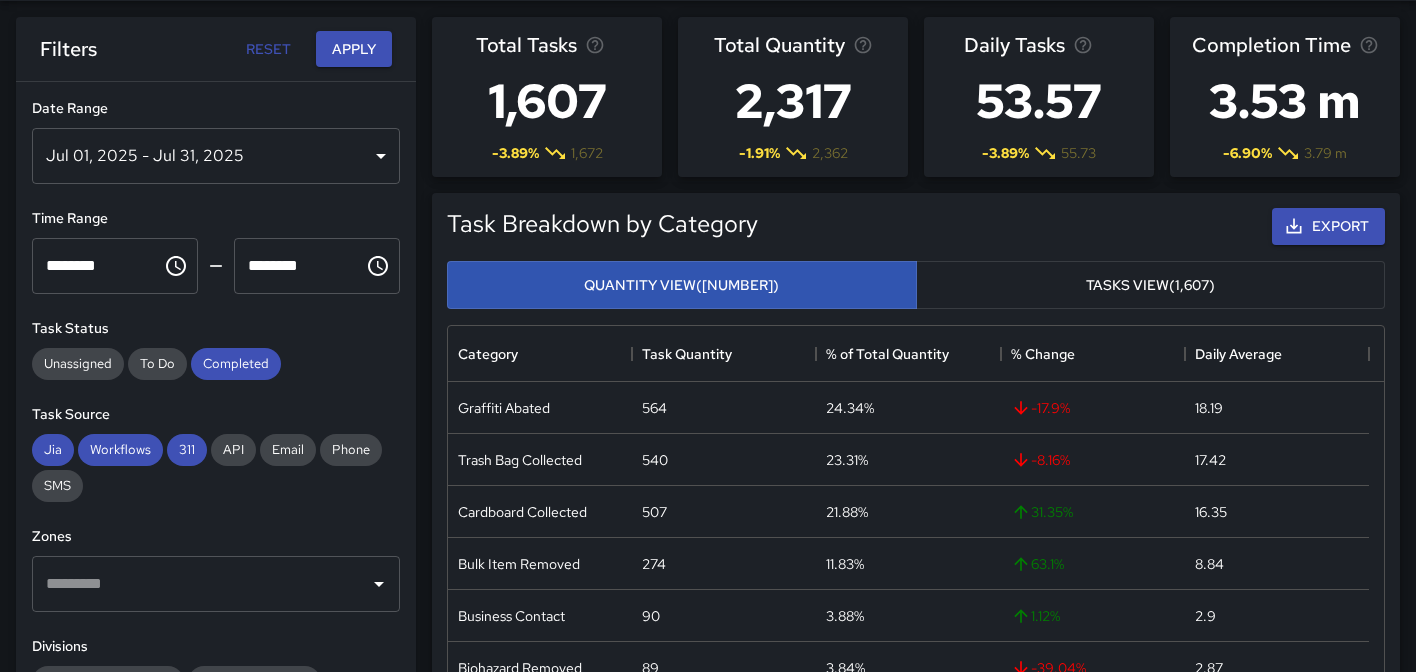 scroll, scrollTop: 65, scrollLeft: 0, axis: vertical 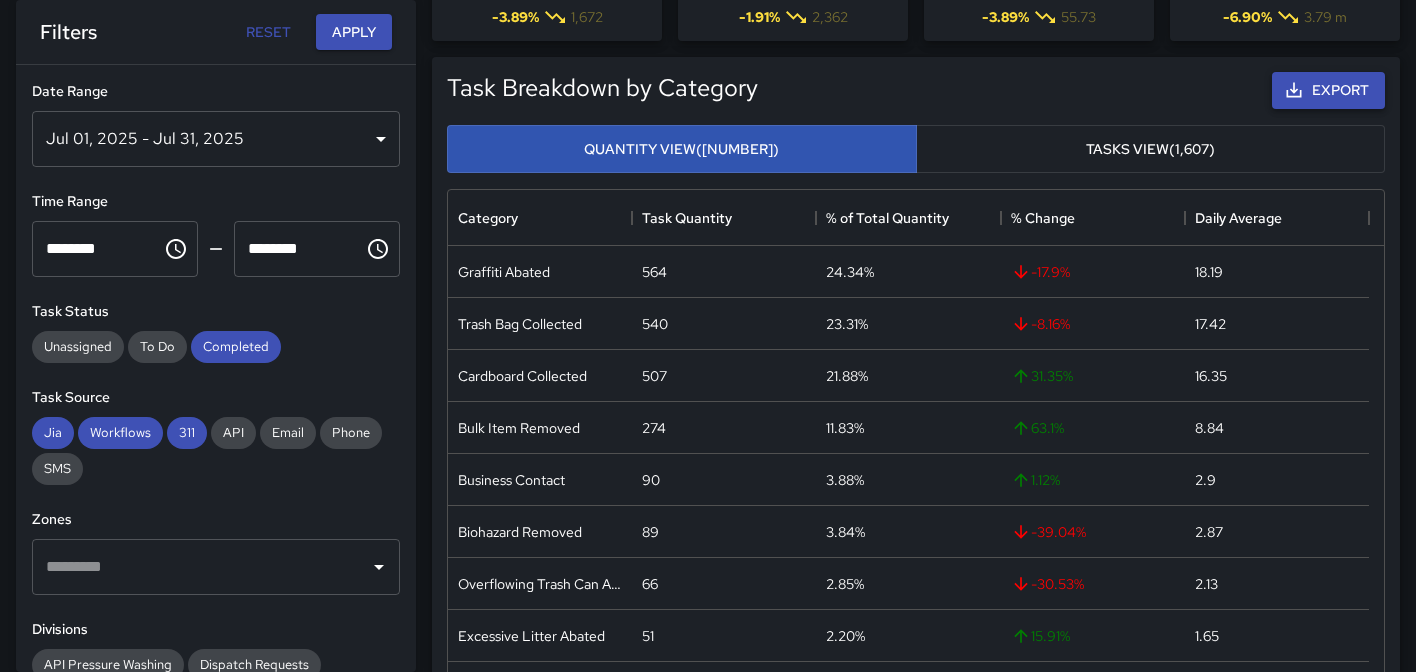 click on "Export" at bounding box center [1328, 90] 